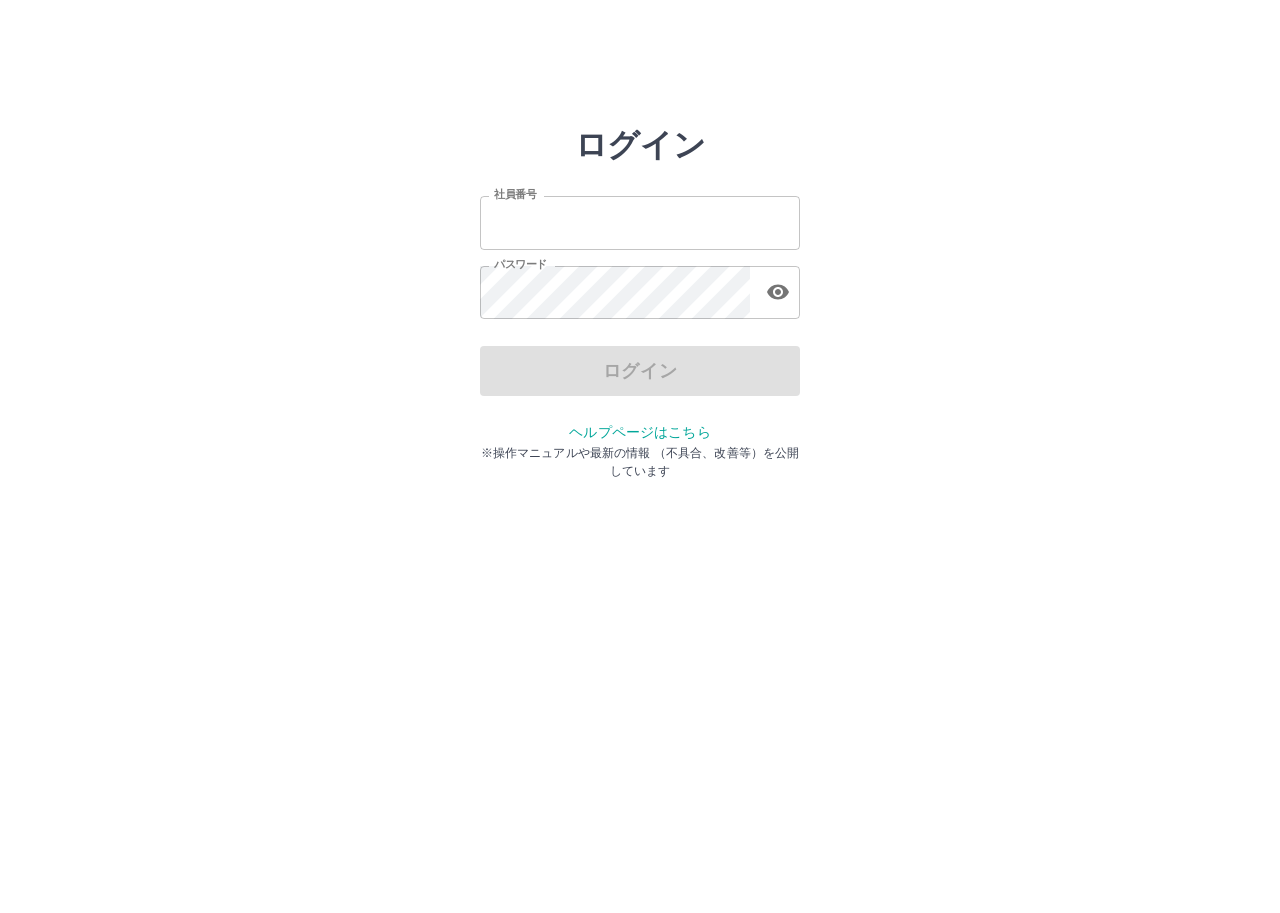 scroll, scrollTop: 0, scrollLeft: 0, axis: both 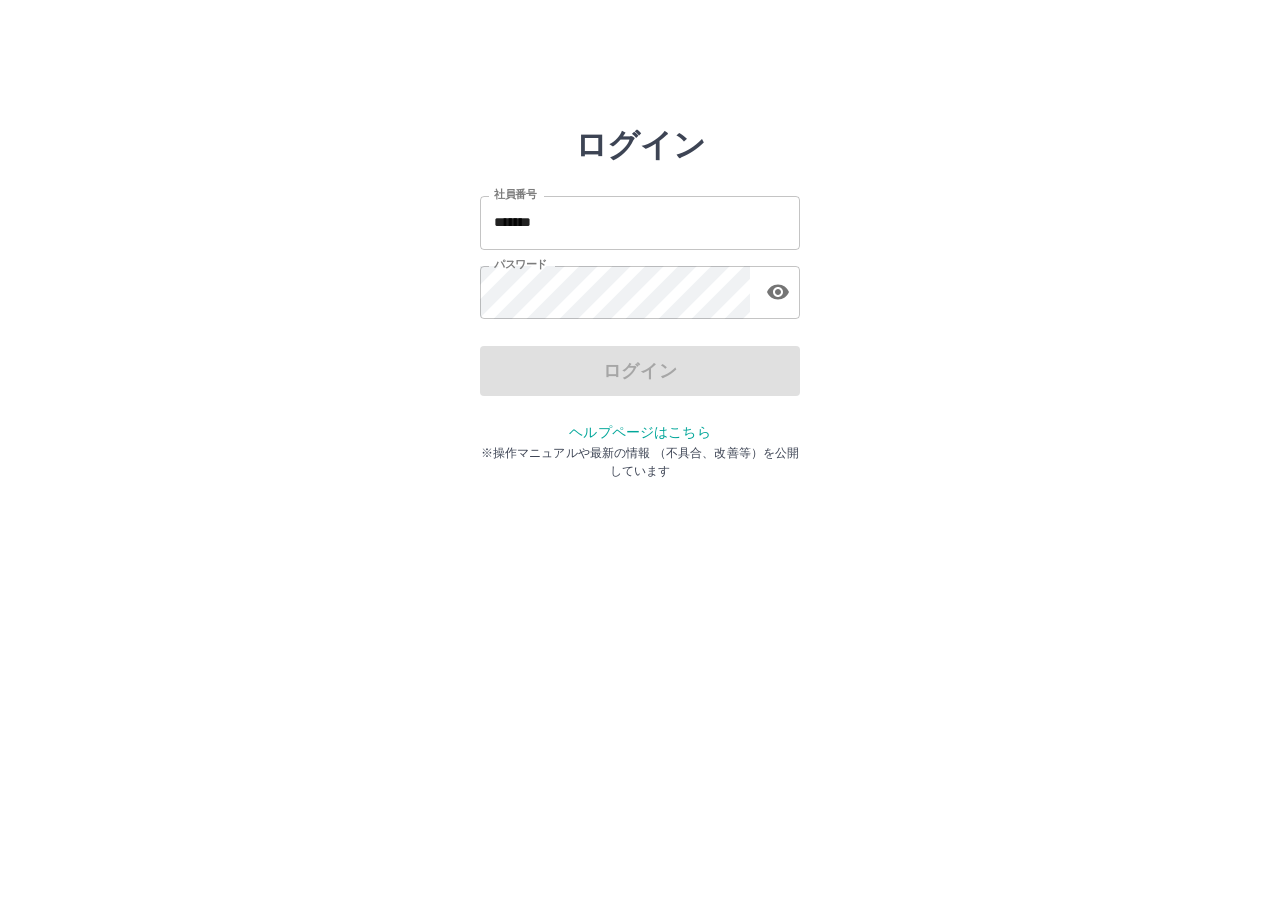 click on "ログイン" at bounding box center (640, 371) 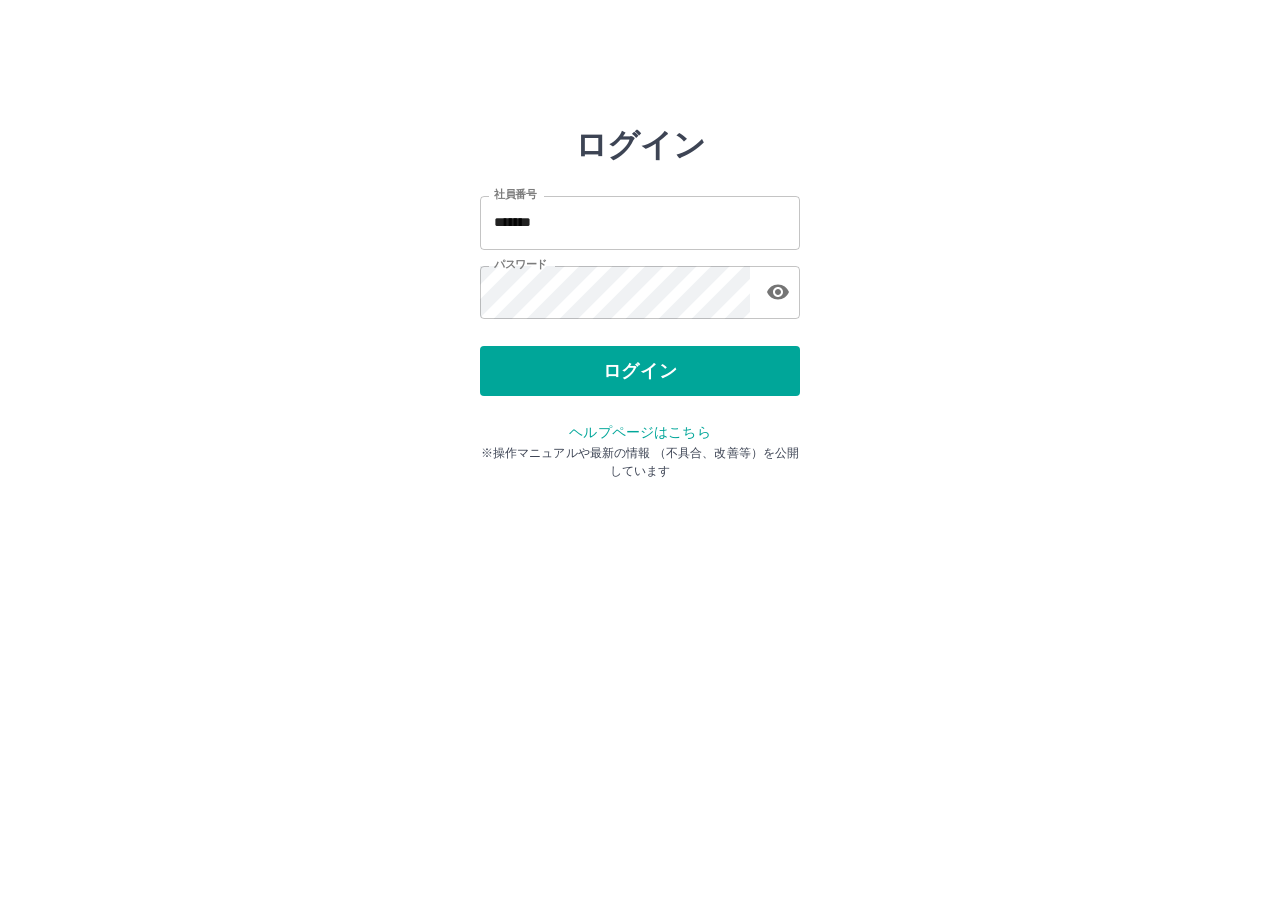 click on "ログイン" at bounding box center [640, 371] 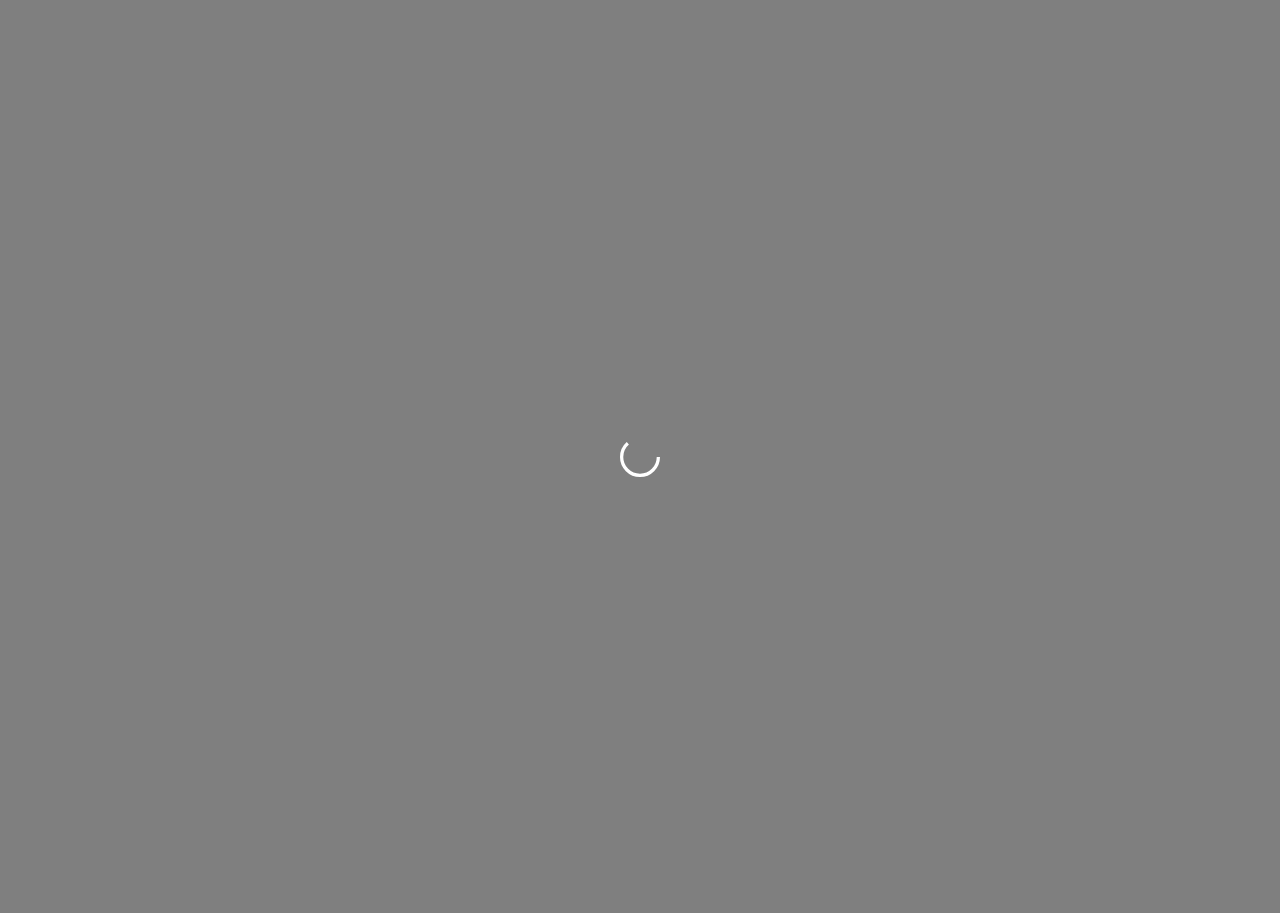 scroll, scrollTop: 0, scrollLeft: 0, axis: both 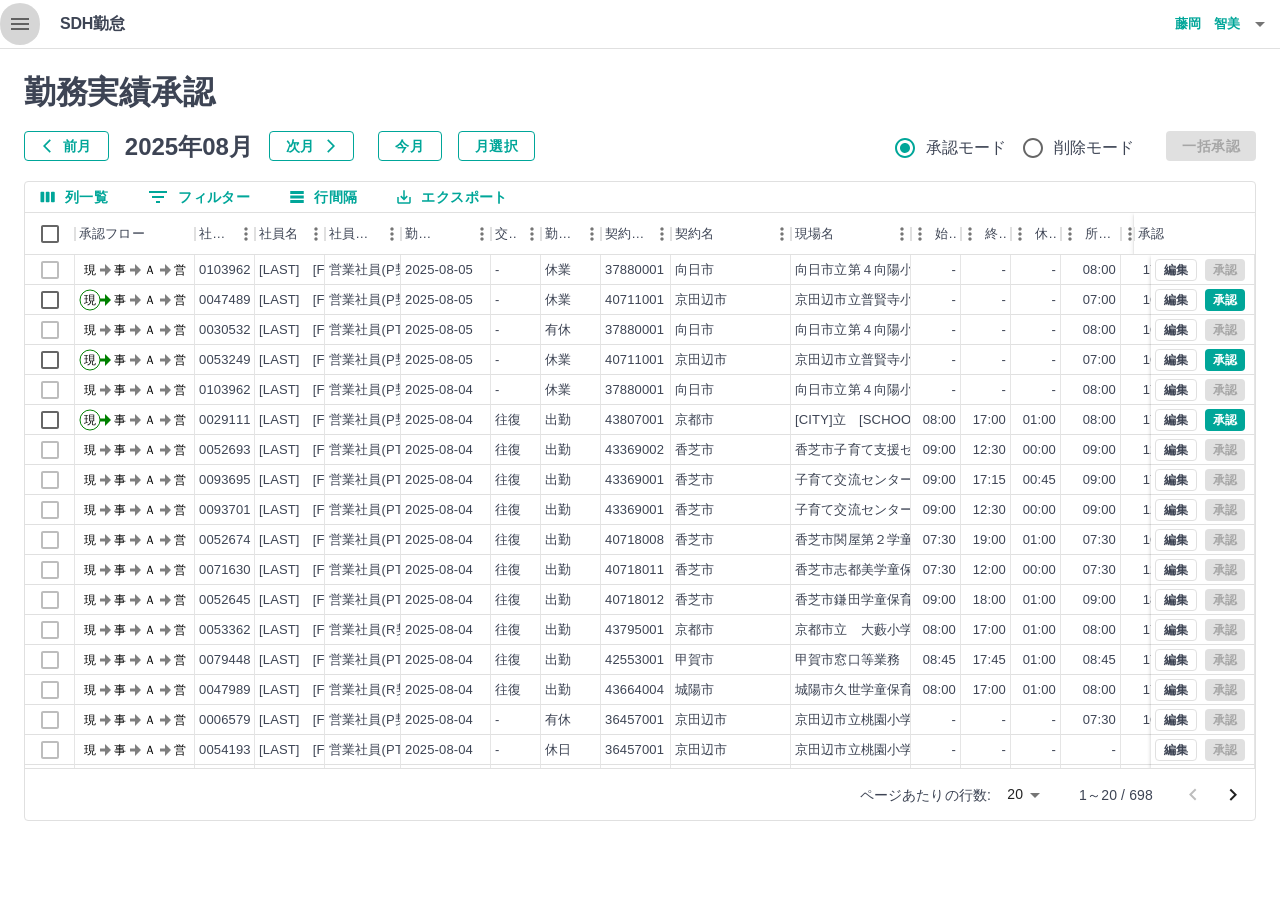 click 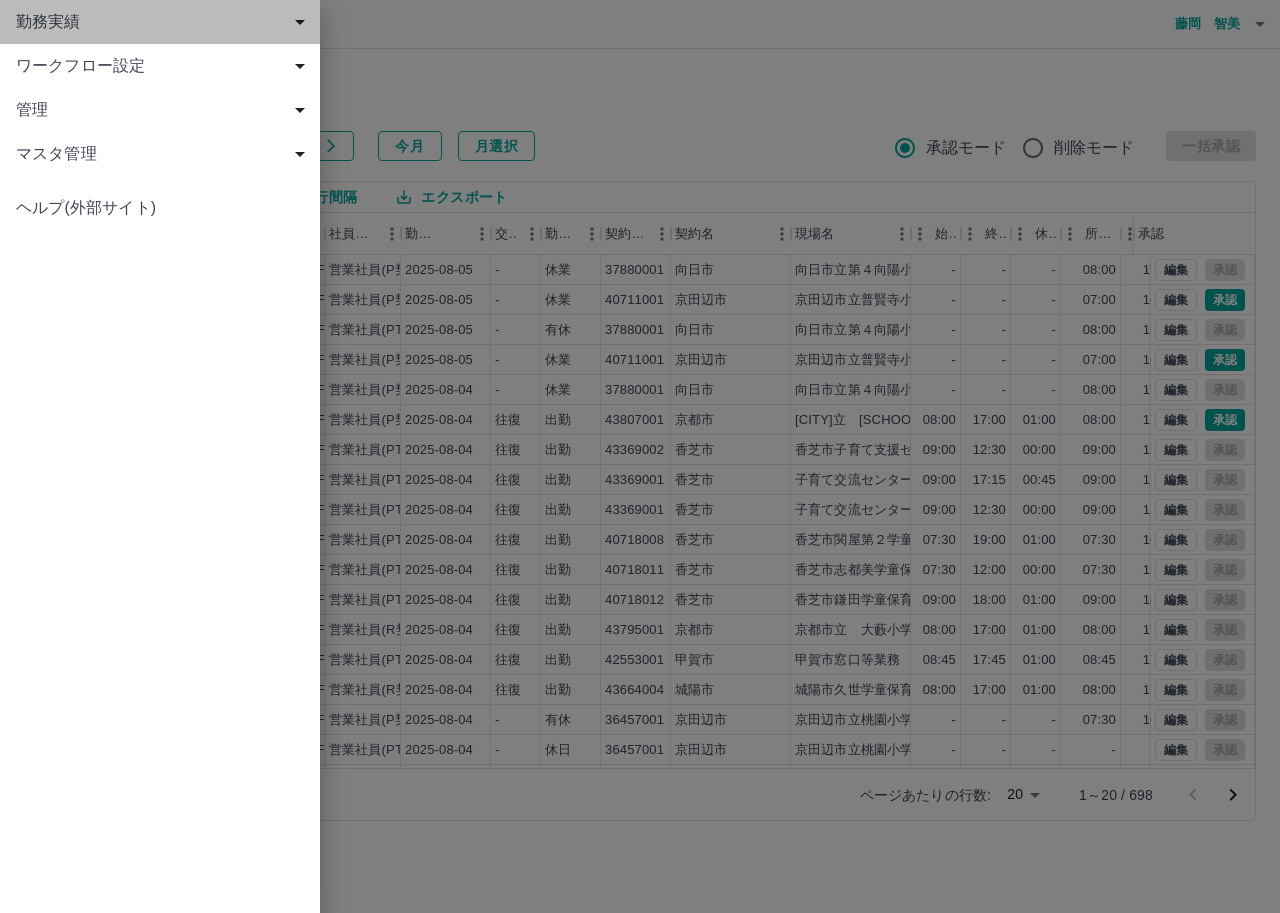 click on "勤務実績" at bounding box center (164, 22) 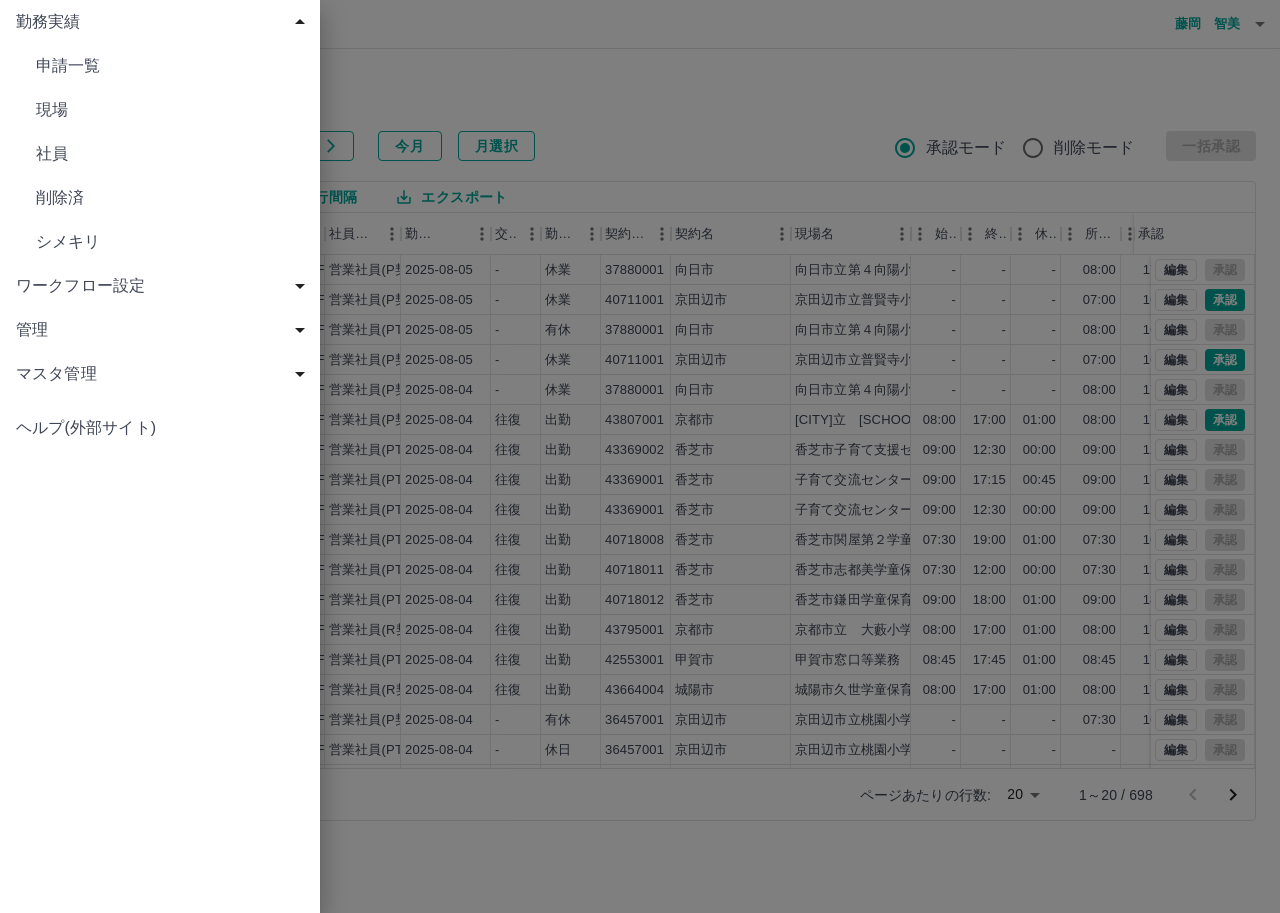 click on "申請一覧" at bounding box center (170, 66) 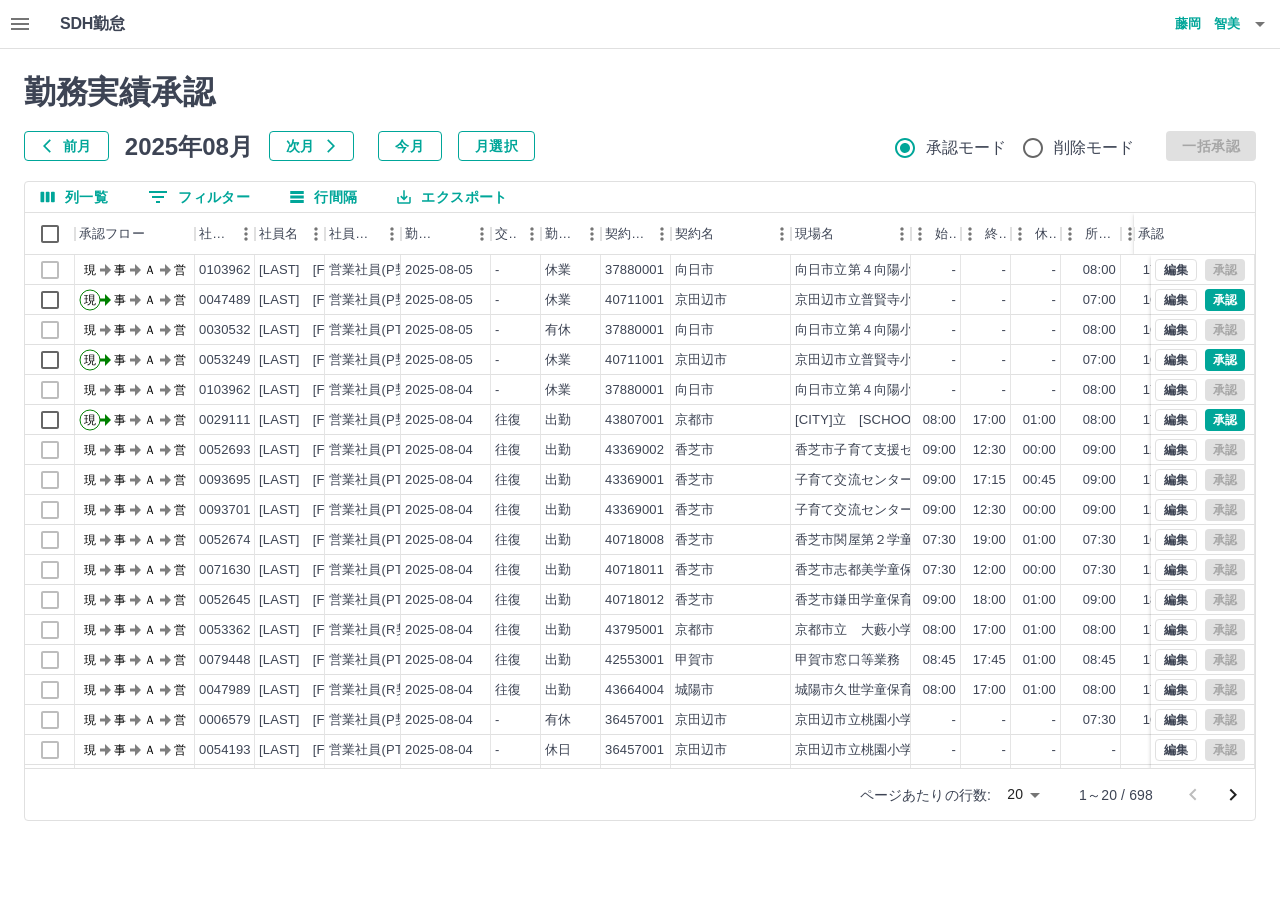 click 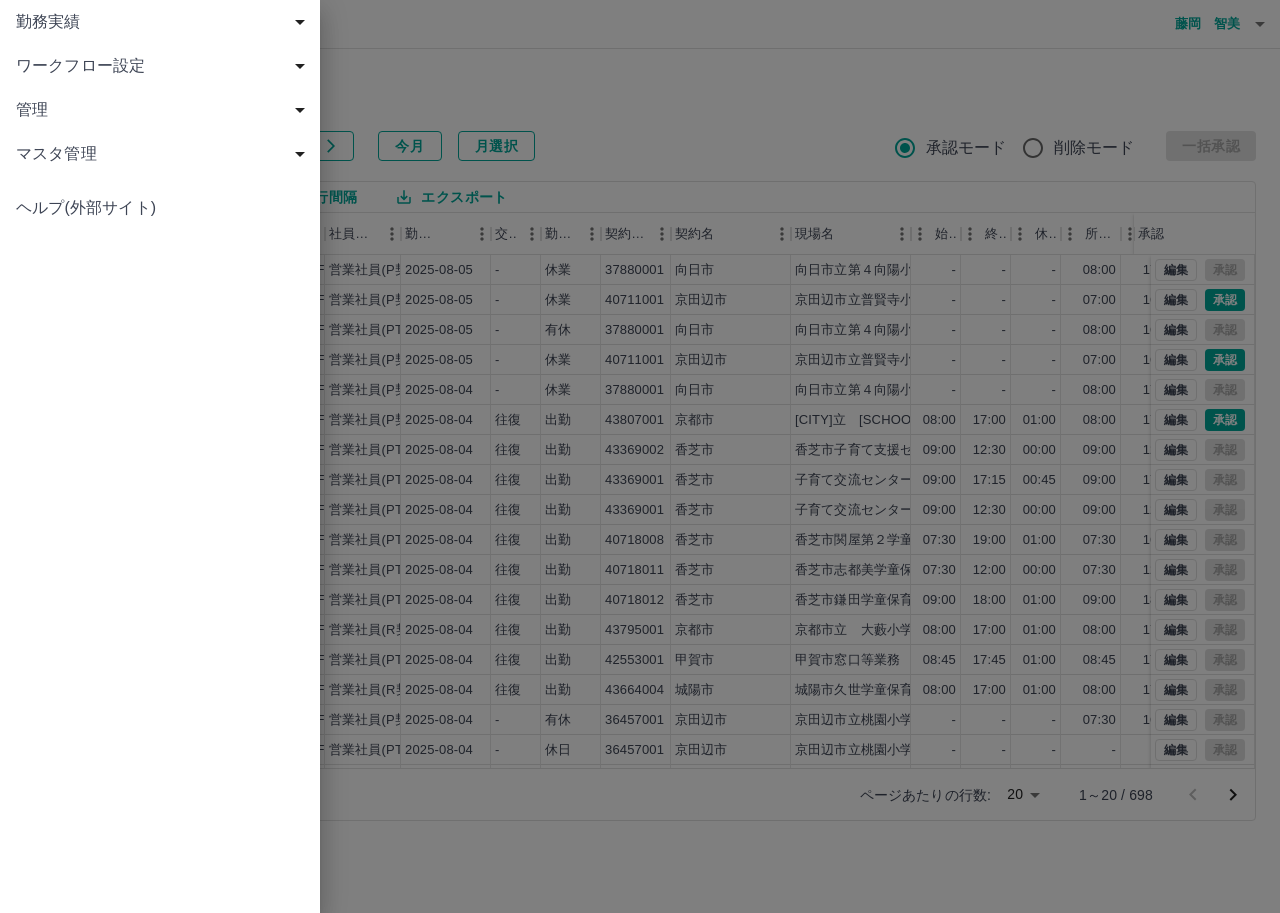 click on "勤務実績" at bounding box center (164, 22) 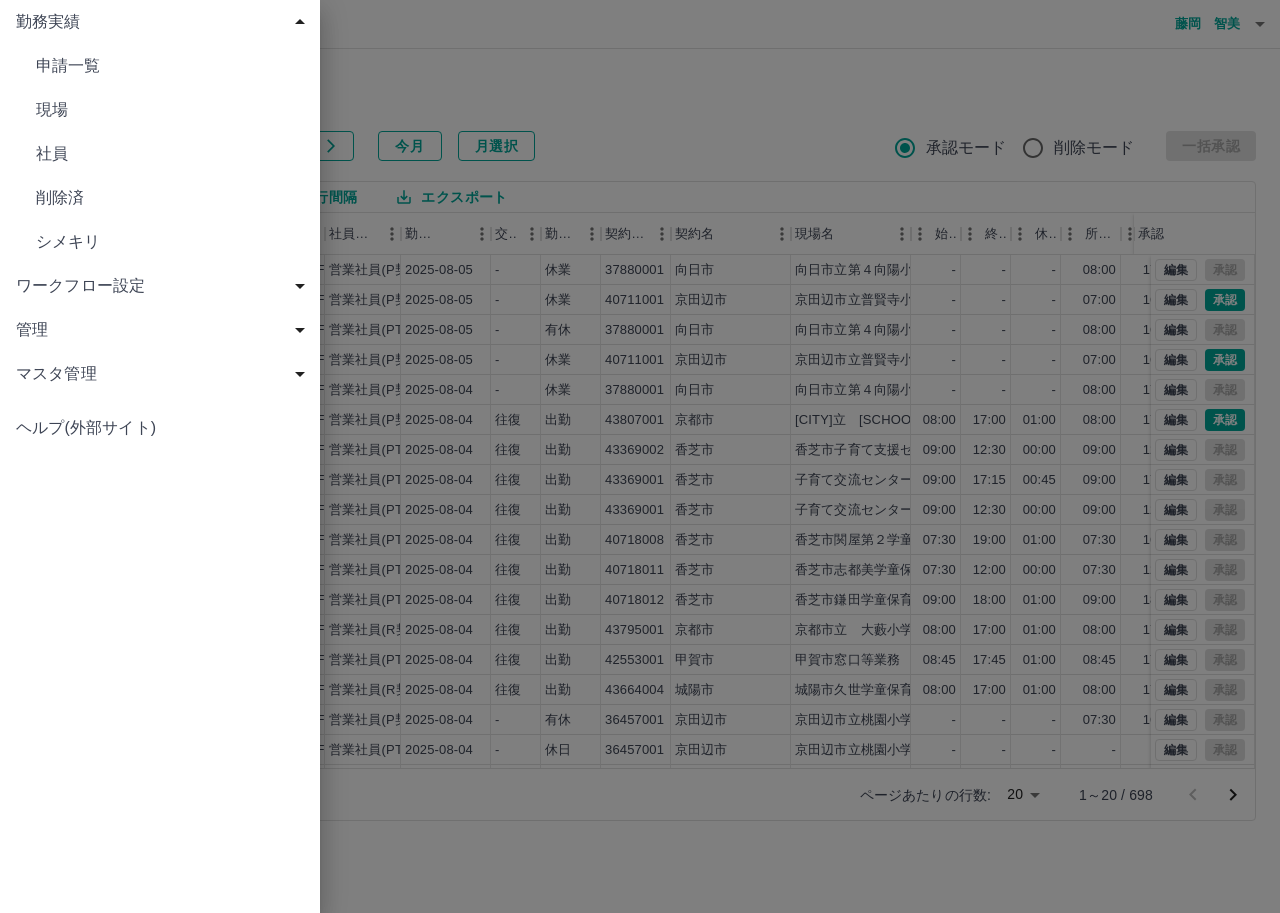 click on "現場" at bounding box center (170, 110) 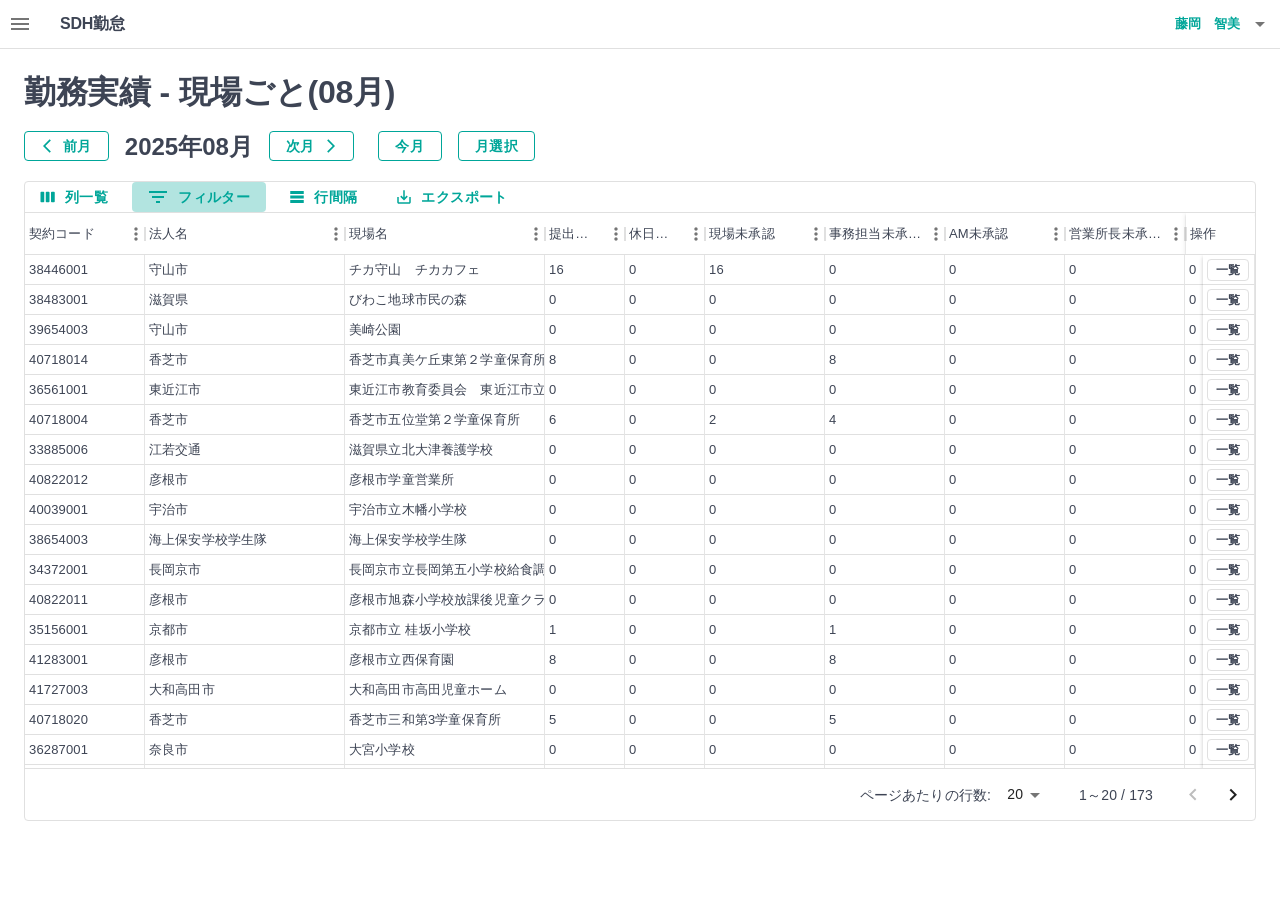 click on "0 フィルター" at bounding box center [199, 197] 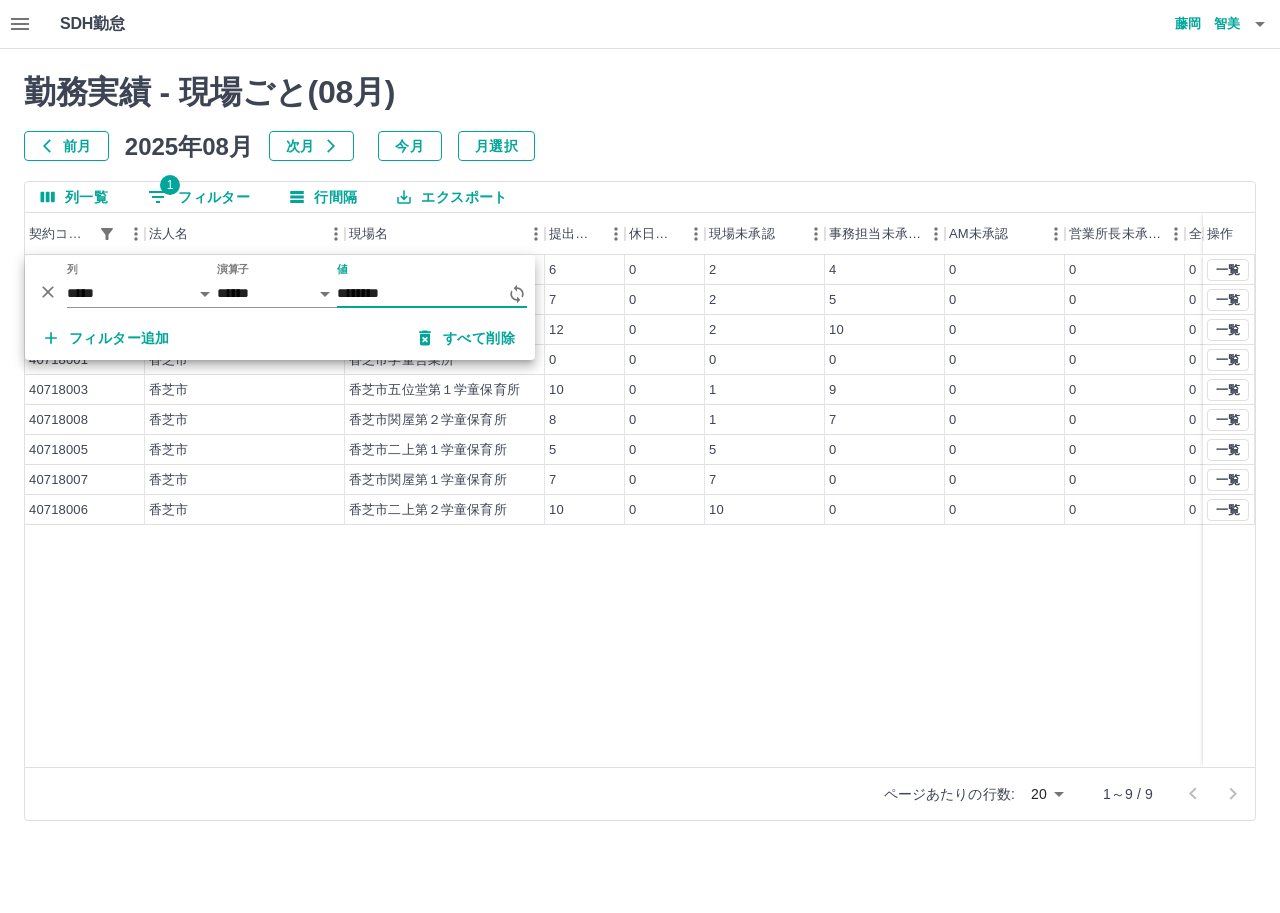 type on "********" 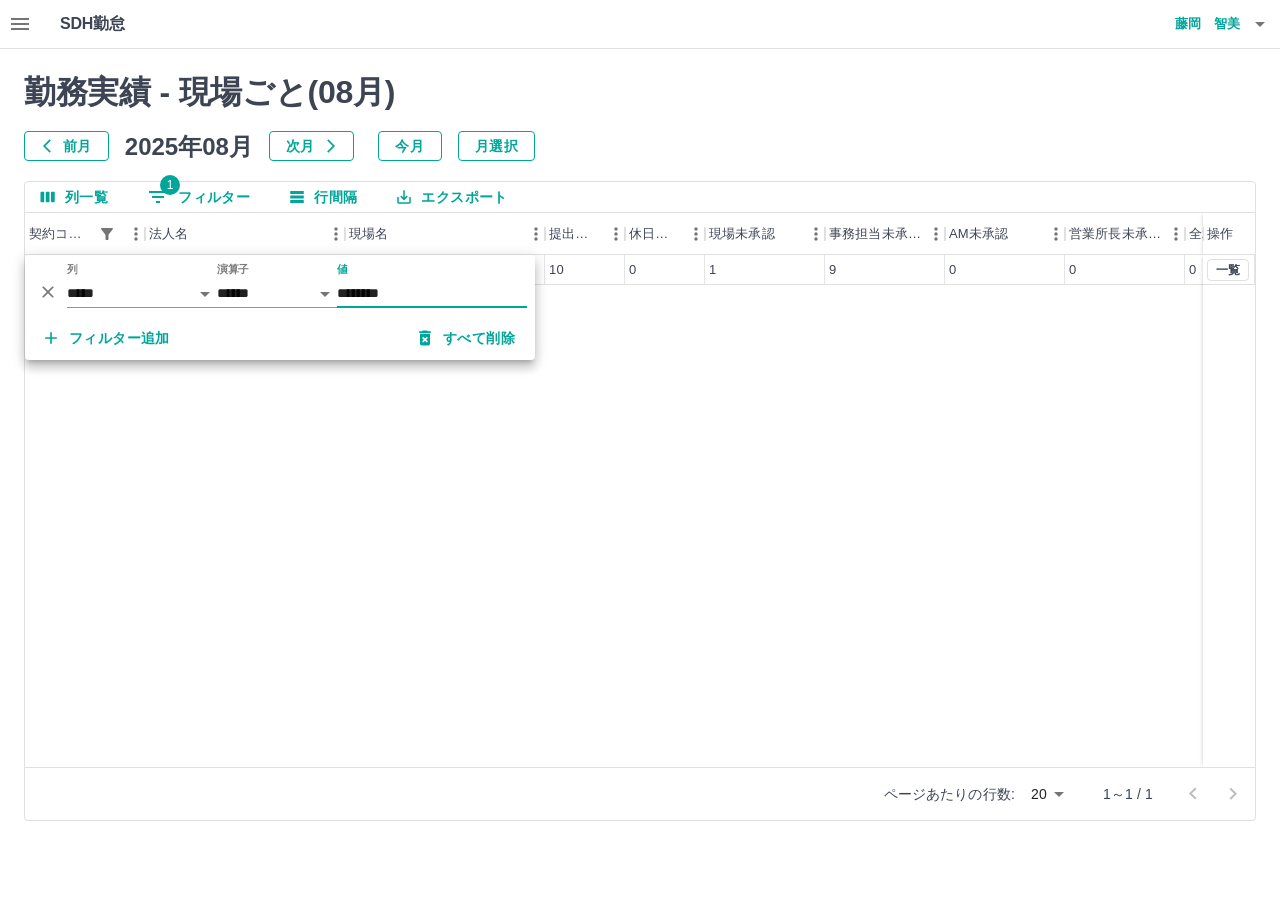 click on "[NUMBER] [CITY] [CITY][NEIGHBORHOOD] [NUMBER] [NUMBER] [NUMBER] [NUMBER] [NUMBER] [NUMBER] [NUMBER] 一覧" at bounding box center [691, 511] 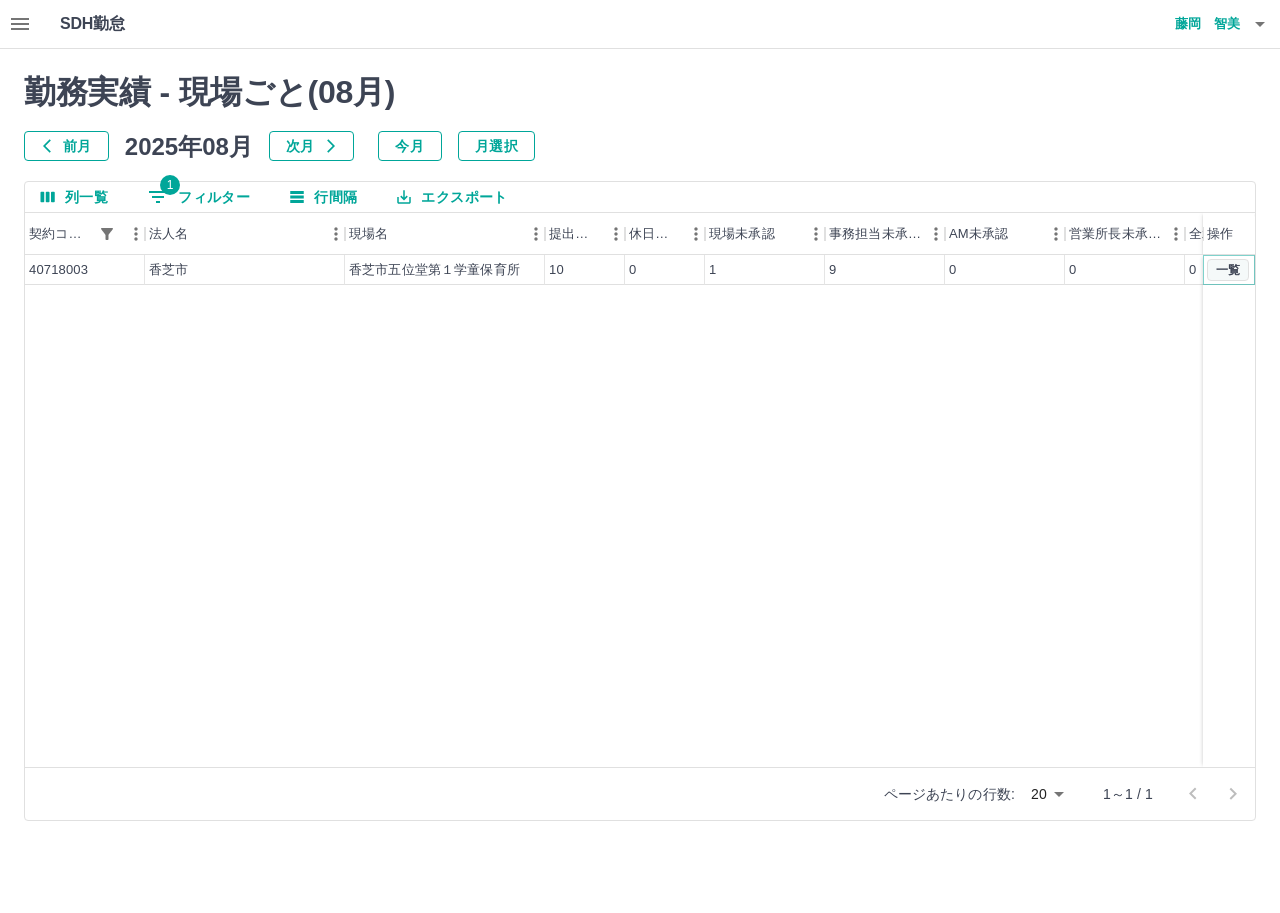 click on "一覧" at bounding box center [1228, 270] 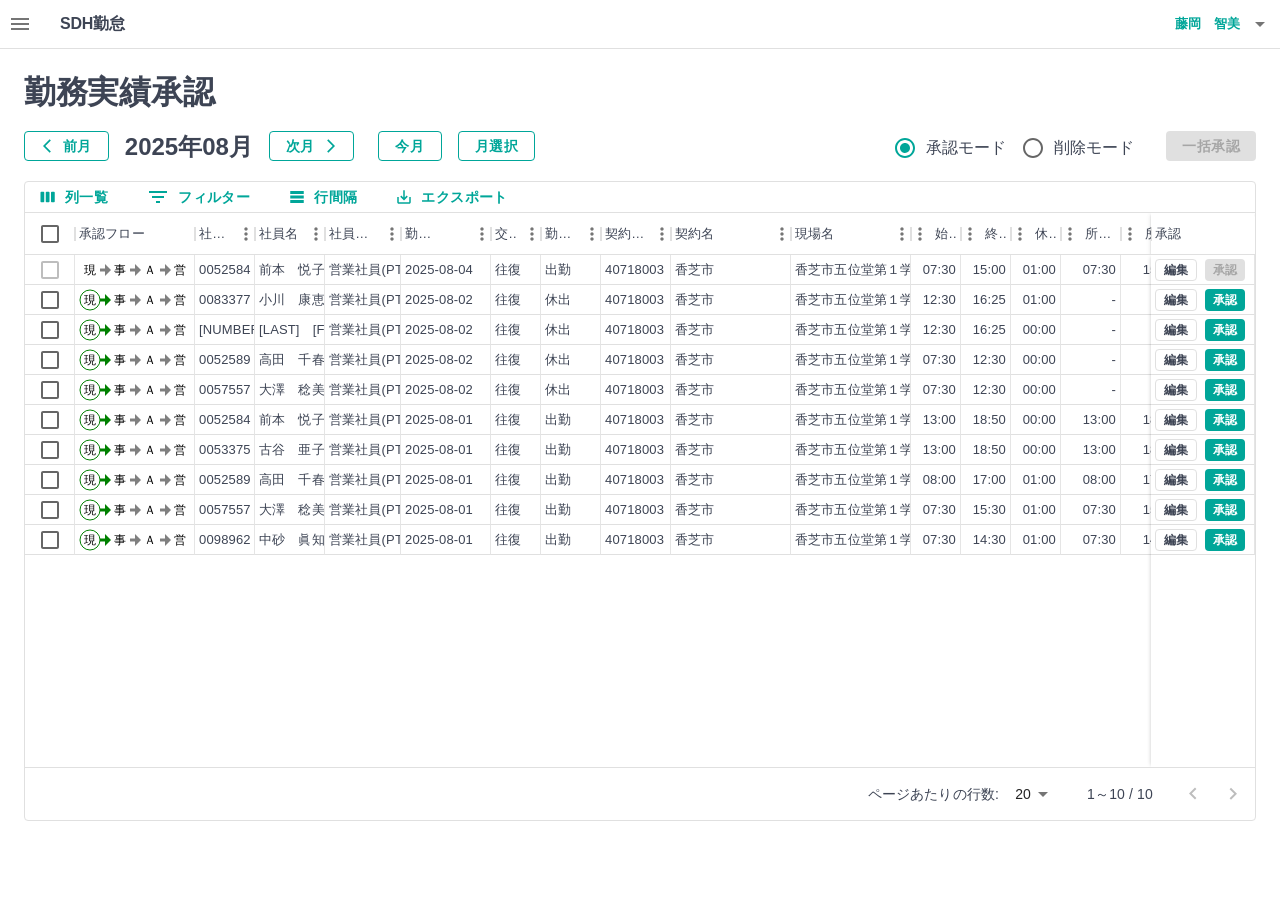 click on "SDH勤怠 [LAST]　[FIRST] 勤務実績承認 前月 2025年08月 次月 今月 月選択 承認モード 削除モード 一括承認 列一覧 0 フィルター 行間隔 エクスポート 承認フロー 社員番号 社員名 社員区分 勤務日 交通費 勤務区分 契約コード 契約名 現場名 始業 終業 休憩 所定開始 所定終業 所定休憩 拘束 勤務 遅刻等 コメント 承認 現 事 Ａ 営 0052584 [LAST]　[FIRST] 営業社員(PT契約) 2025-08-04 往復 出勤 40718003 [CITY] [CITY][NEIGHBORHOOD] 07:30 15:00 01:00 07:30 15:00 01:00 07:30 06:30 00:00 実働730-1330 買い物土曜日30分 現 事 Ａ 営 0083377 [LAST]　[FIRST] 営業社員(PT契約) 2025-08-02 往復 休出 40718003 [CITY] [CITY][NEIGHBORHOOD] 12:30 16:25 01:00 - - - 03:55 02:55 00:00 現 事 Ａ 営 0105818 [LAST]　[FIRST] 営業社員(PT契約) 2025-08-02 往復 休出 40718003 [CITY] [CITY][NEIGHBORHOOD] 12:30 16:25 00:00 - - - 03:55 -" at bounding box center (640, 422) 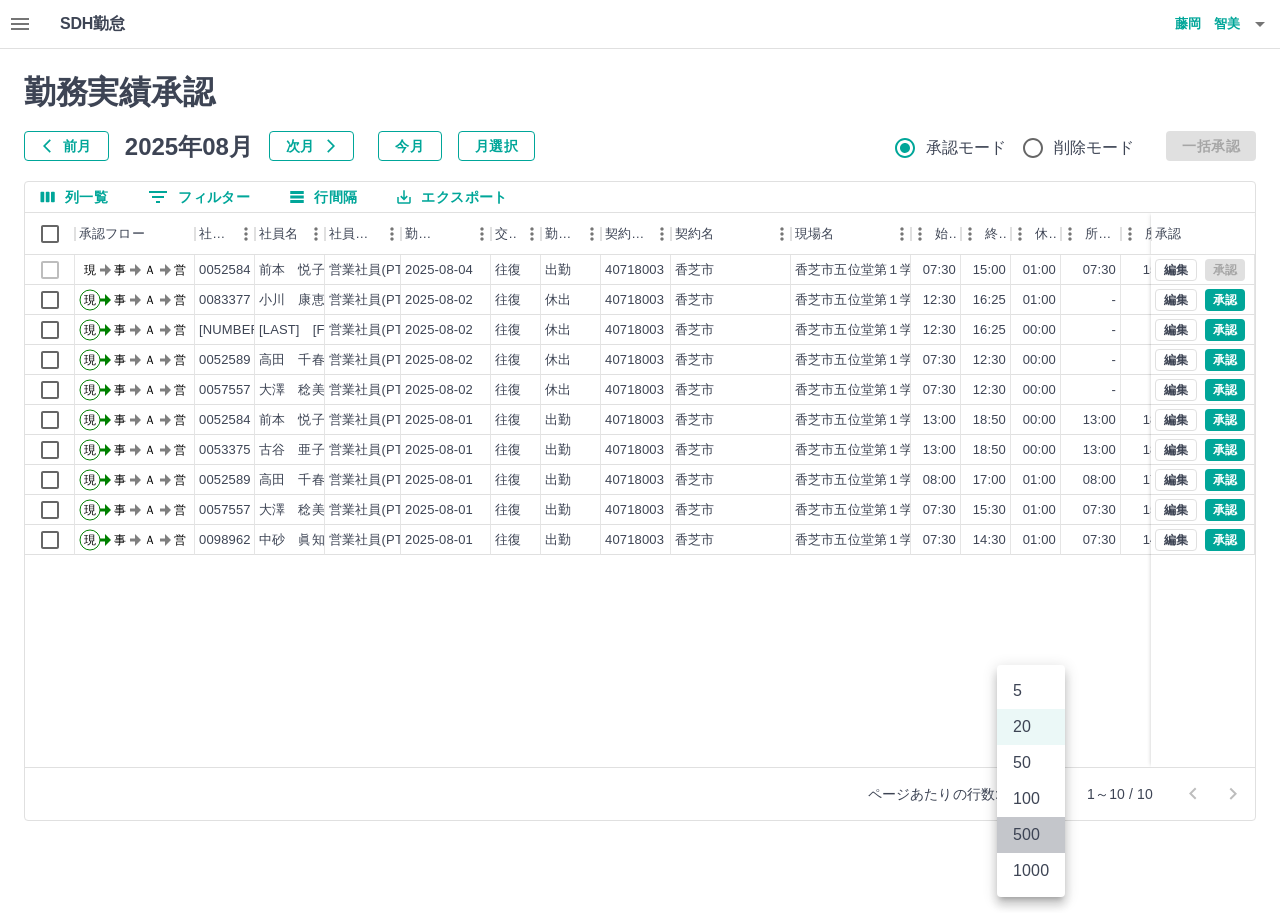 click on "500" at bounding box center [1031, 835] 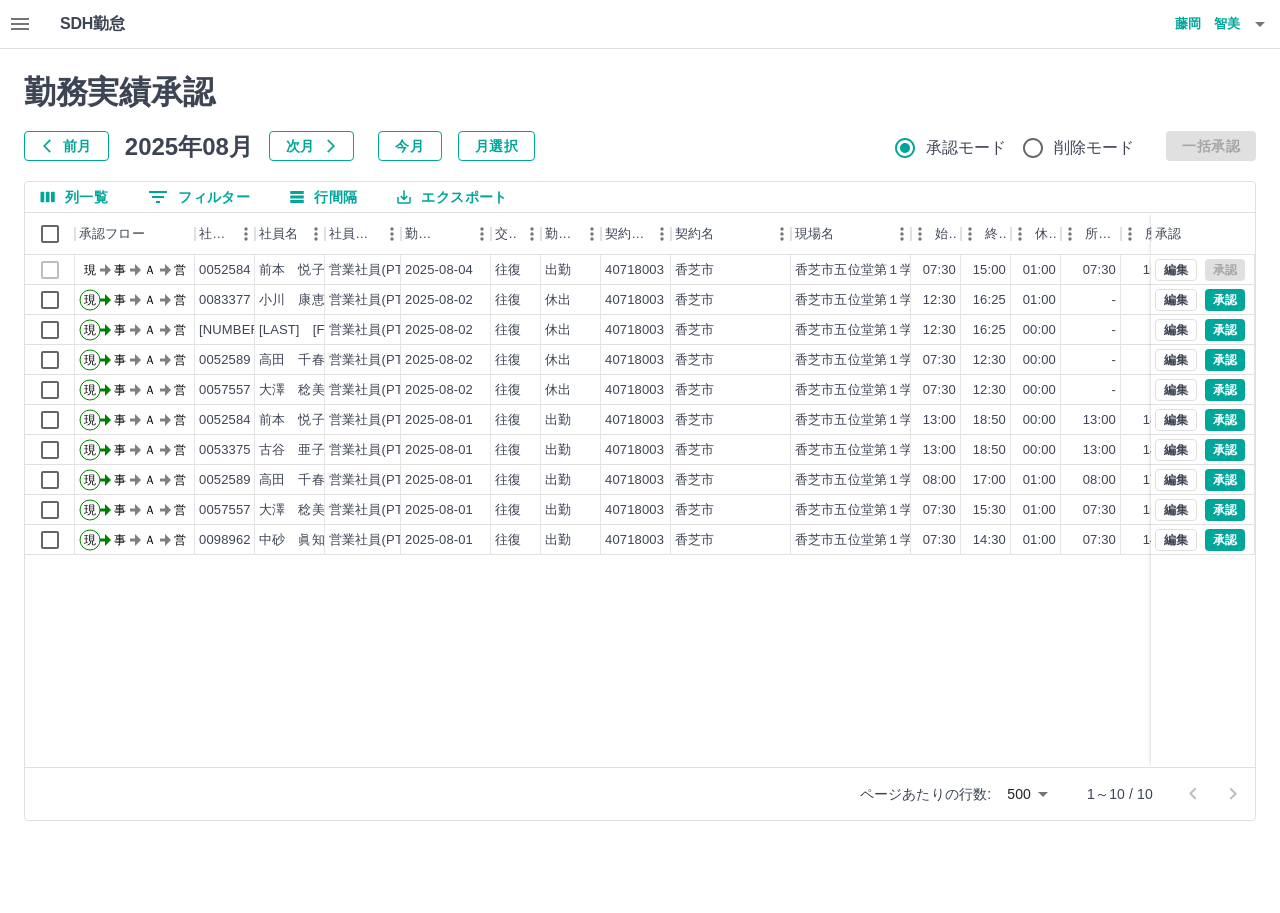 click 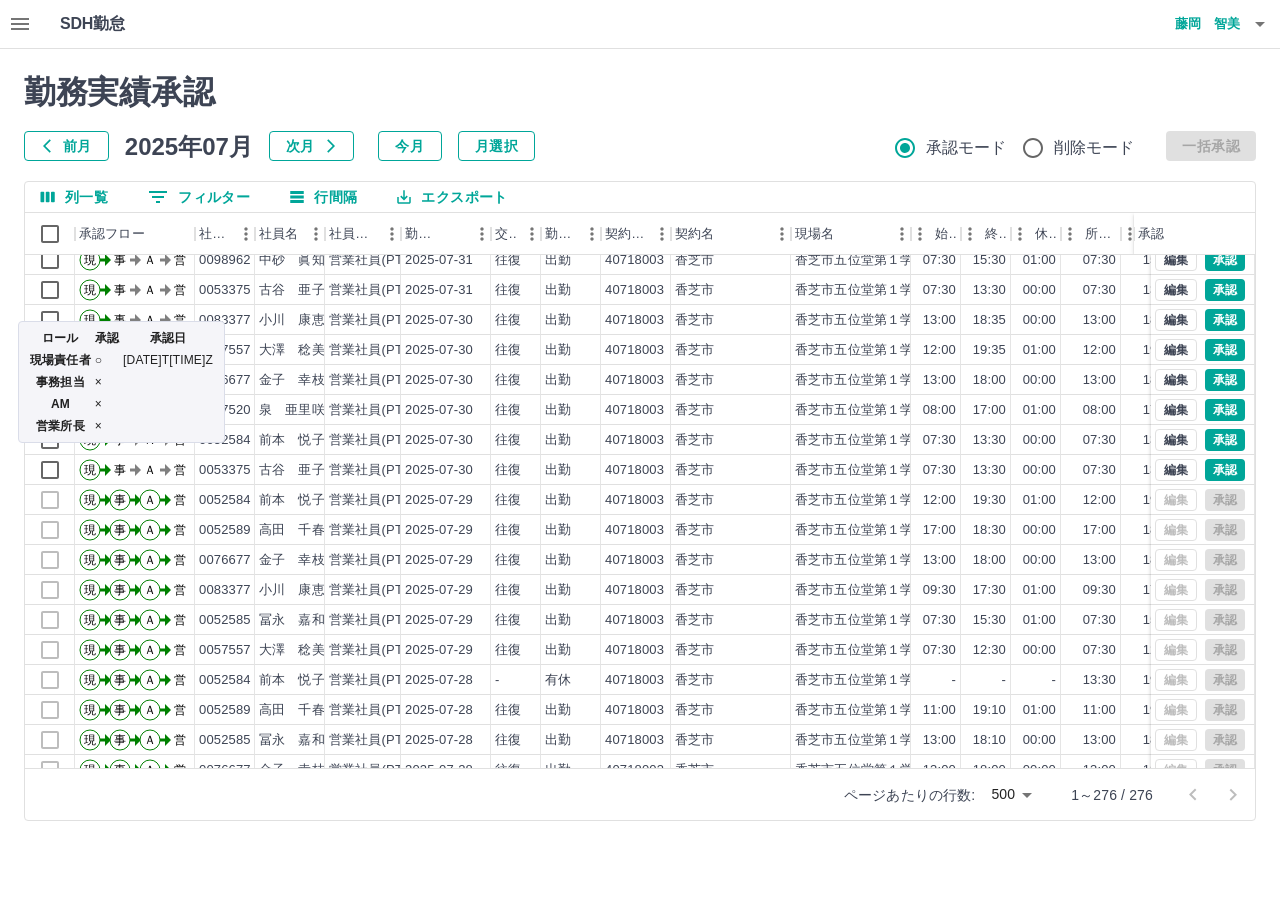 scroll, scrollTop: 0, scrollLeft: 0, axis: both 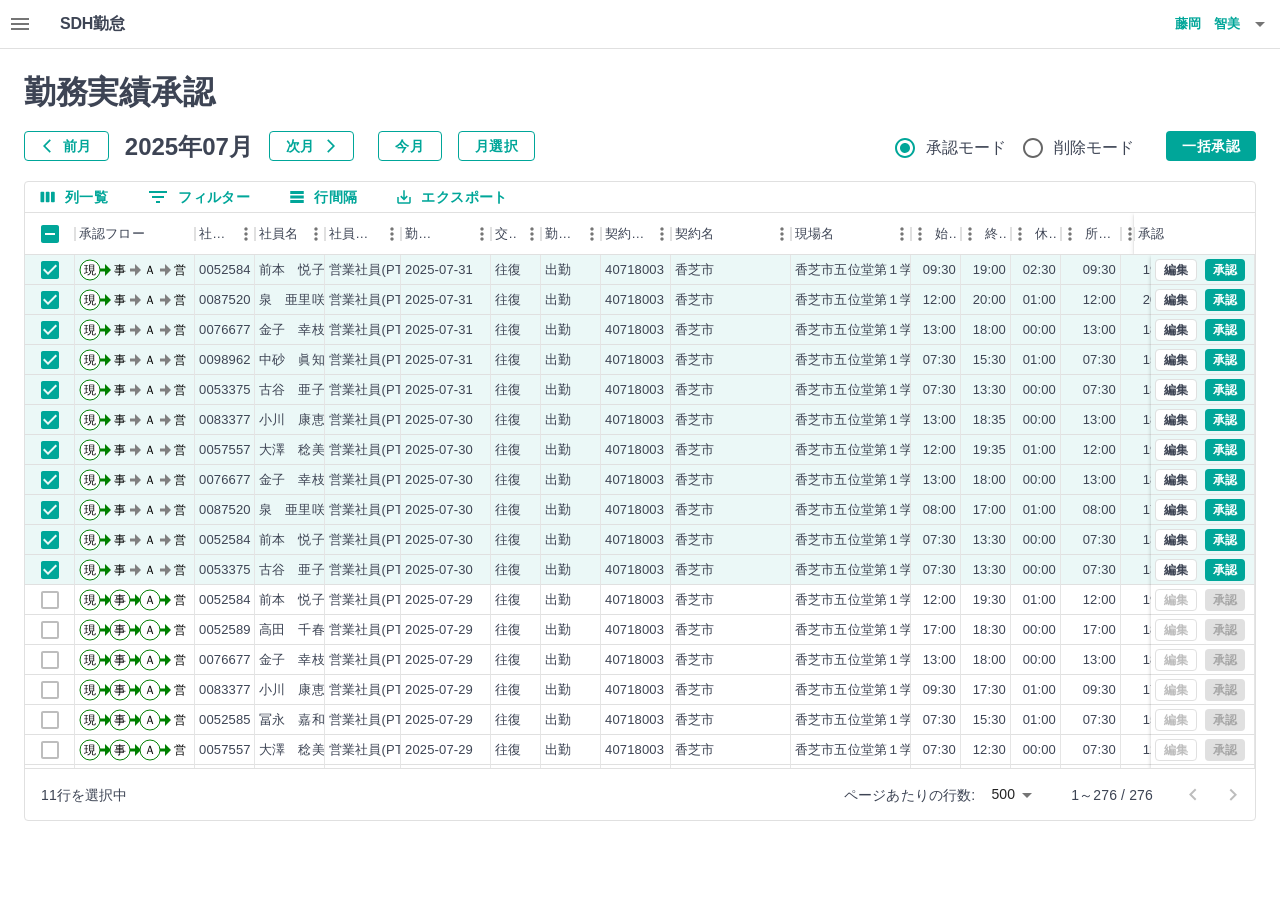 click on "SDH勤怠 [LAST]　[FIRST] 勤務実績承認 前月 2025年07月 次月 今月 月選択 承認モード 削除モード 一括承認 列一覧 0 フィルター 行間隔 エクスポート 承認フロー 社員番号 社員名 社員区分 勤務日 交通費 勤務区分 契約コード 契約名 現場名 始業 終業 休憩 所定開始 所定終業 所定休憩 拘束 勤務 遅刻等 承認 現 事 Ａ 営 0052584 [LAST]　[FIRST] 営業社員(PT契約) 2025-07-31 往復 出勤 40718003 [CITY] [CITY][NEIGHBORHOOD] 09:30 19:00 02:30 09:30 19:00 02:30 09:30 07:00 00:00 現 事 Ａ 営 0087520 [LAST]　[FIRST] 営業社員(PT契約) 2025-07-31 往復 出勤 40718003 [CITY] [CITY][NEIGHBORHOOD] 12:00 20:00 01:00 12:00 20:00 01:00 08:00 07:00 00:00 現 事 Ａ 営 0076677 [LAST]　[FIRST] 営業社員(PT契約) 2025-07-31 往復 出勤 40718003 [CITY] [CITY][NEIGHBORHOOD] 13:00 18:00 00:00 13:00 18:00 00:00 05:00 05:00 00:00 現 事 Ａ 営 -" at bounding box center [640, 422] 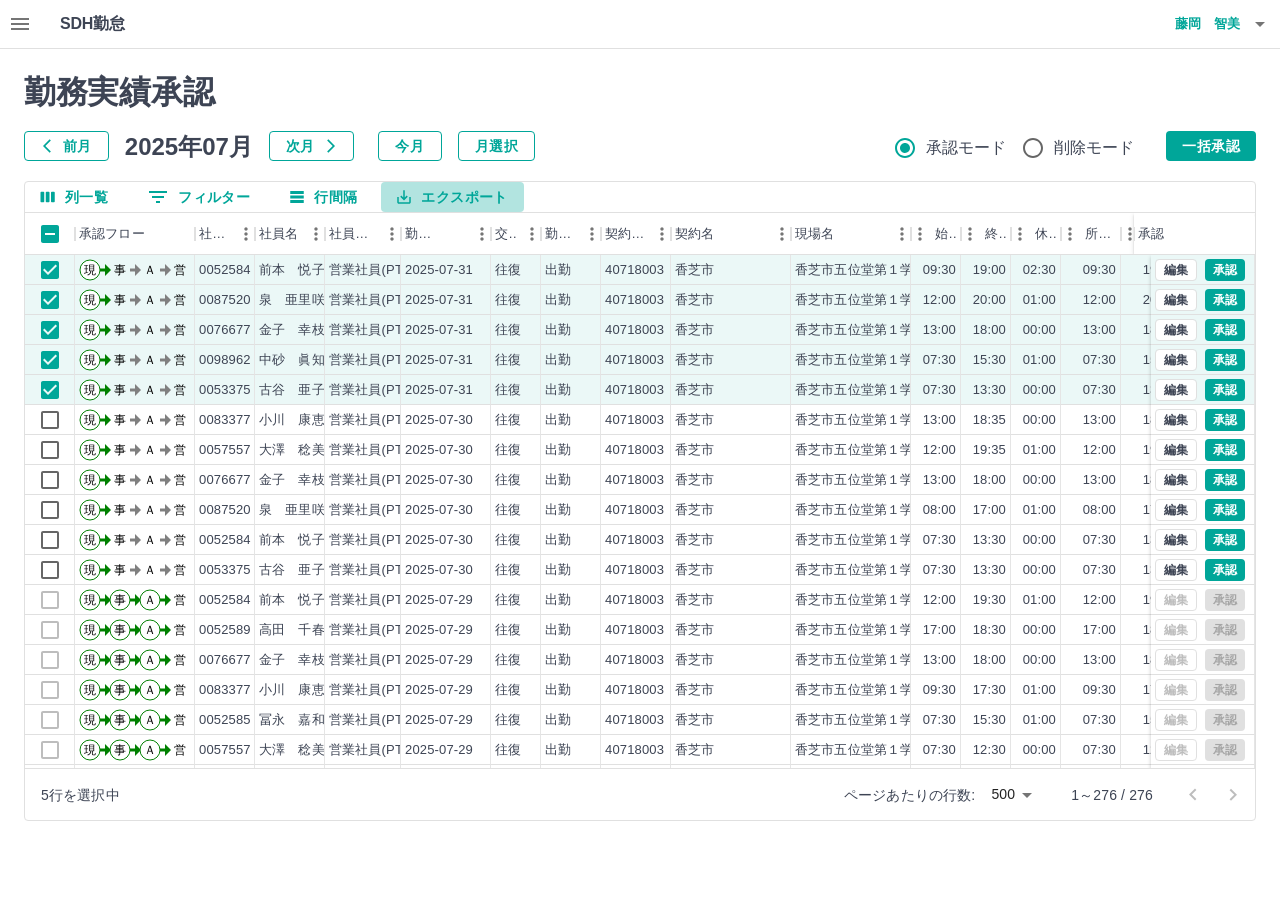 click on "エクスポート" at bounding box center [452, 197] 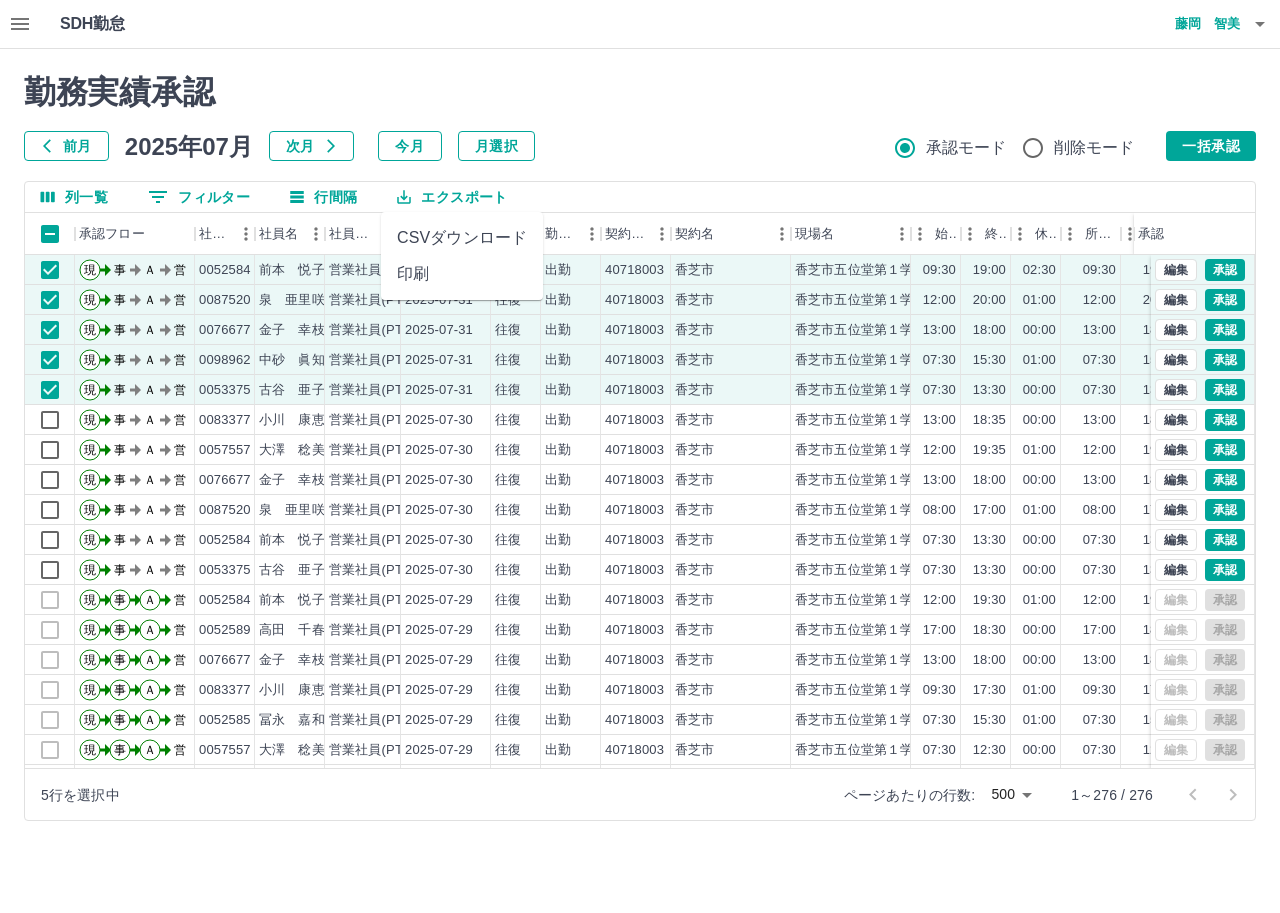 click on "CSVダウンロード" at bounding box center (462, 238) 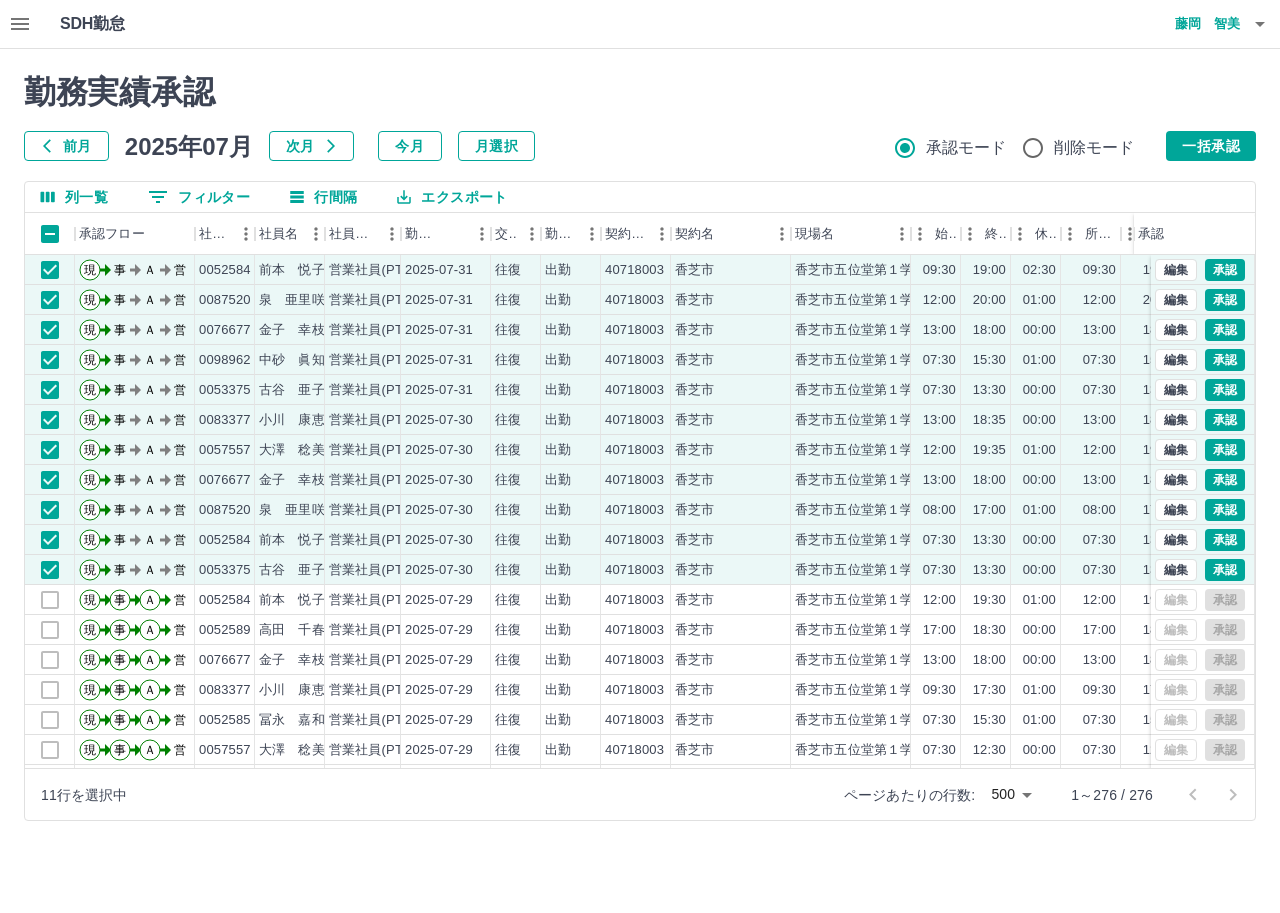 click on "勤務実績承認 前月 2025年07月 次月 今月 月選択 承認モード 削除モード 一括承認 列一覧 0 フィルター 行間隔 エクスポート 承認フロー 社員番号 社員名 社員区分 勤務日 交通費 勤務区分 契約コード 契約名 現場名 始業 終業 休憩 所定開始 所定終業 所定休憩 拘束 勤務 遅刻等 承認 現 事 Ａ 営 0052584 前本　悦子 営業社員(PT契約) 2025-07-31 往復 出勤 40718003 香芝市 香芝市五位堂第１学童保育所 09:30 19:00 02:30 09:30 19:00 02:30 09:30 07:00 00:00 現 事 Ａ 営 0087520 泉　亜里咲 営業社員(PT契約) 2025-07-31 往復 出勤 40718003 香芝市 香芝市五位堂第１学童保育所 12:00 20:00 01:00 12:00 20:00 01:00 08:00 07:00 00:00 現 事 Ａ 営 0076677 金子　幸枝 営業社員(PT契約) 2025-07-31 往復 出勤 40718003 香芝市 香芝市五位堂第１学童保育所 13:00 18:00 00:00 13:00 18:00 00:00 05:00 05:00 00:00 現 事 Ａ 営 0098962 中砂　眞知子 -" at bounding box center [640, 447] 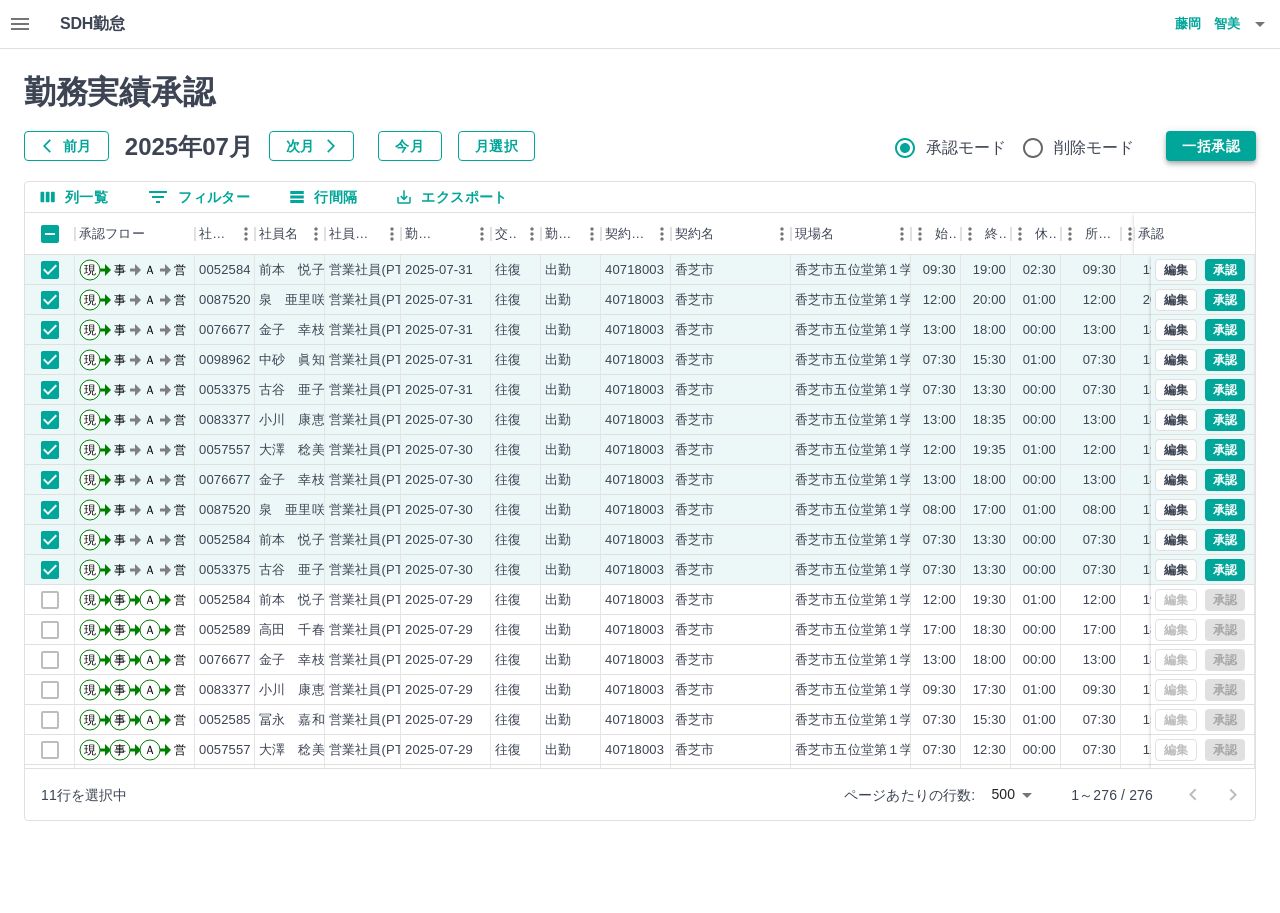 click on "一括承認" at bounding box center (1211, 146) 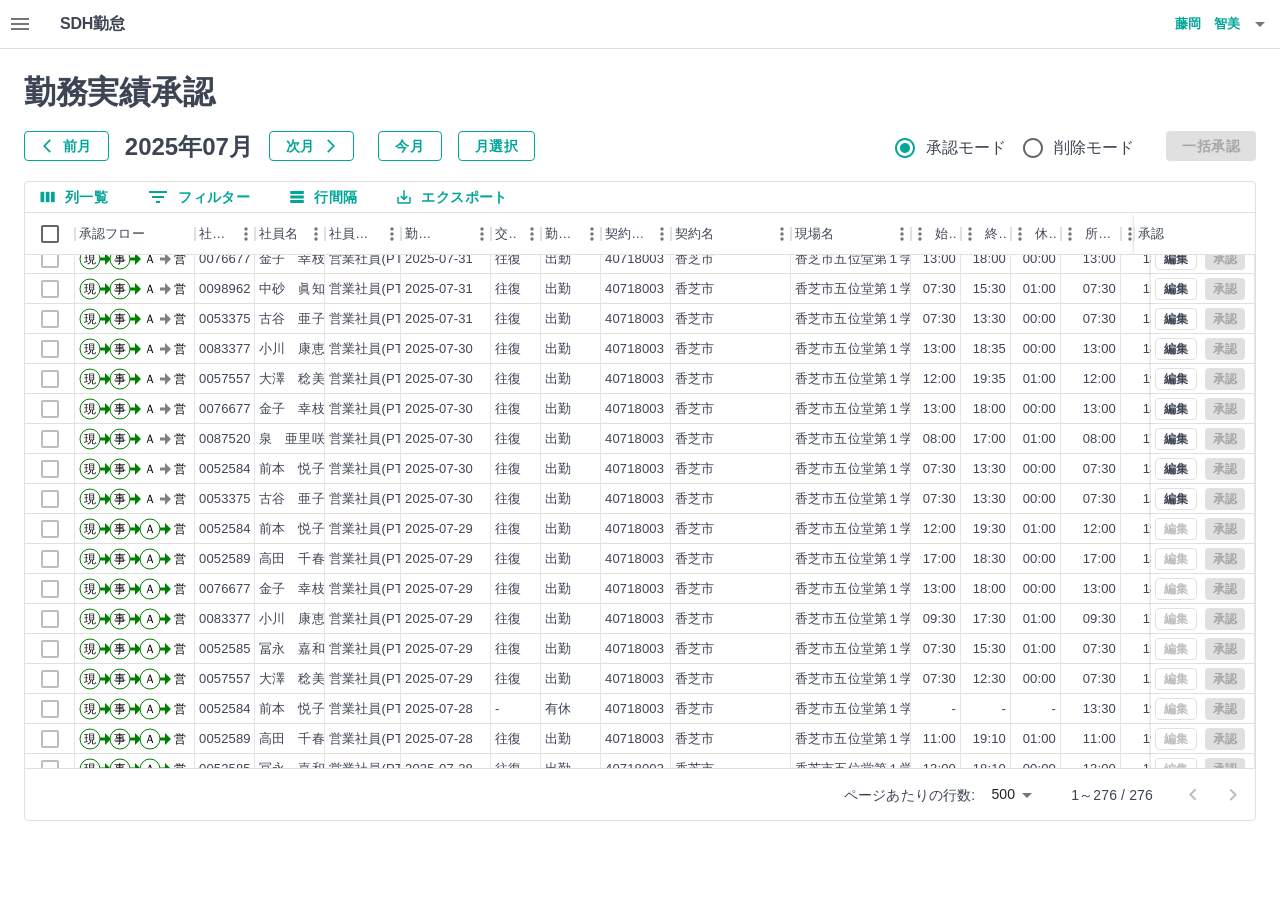 scroll, scrollTop: 100, scrollLeft: 0, axis: vertical 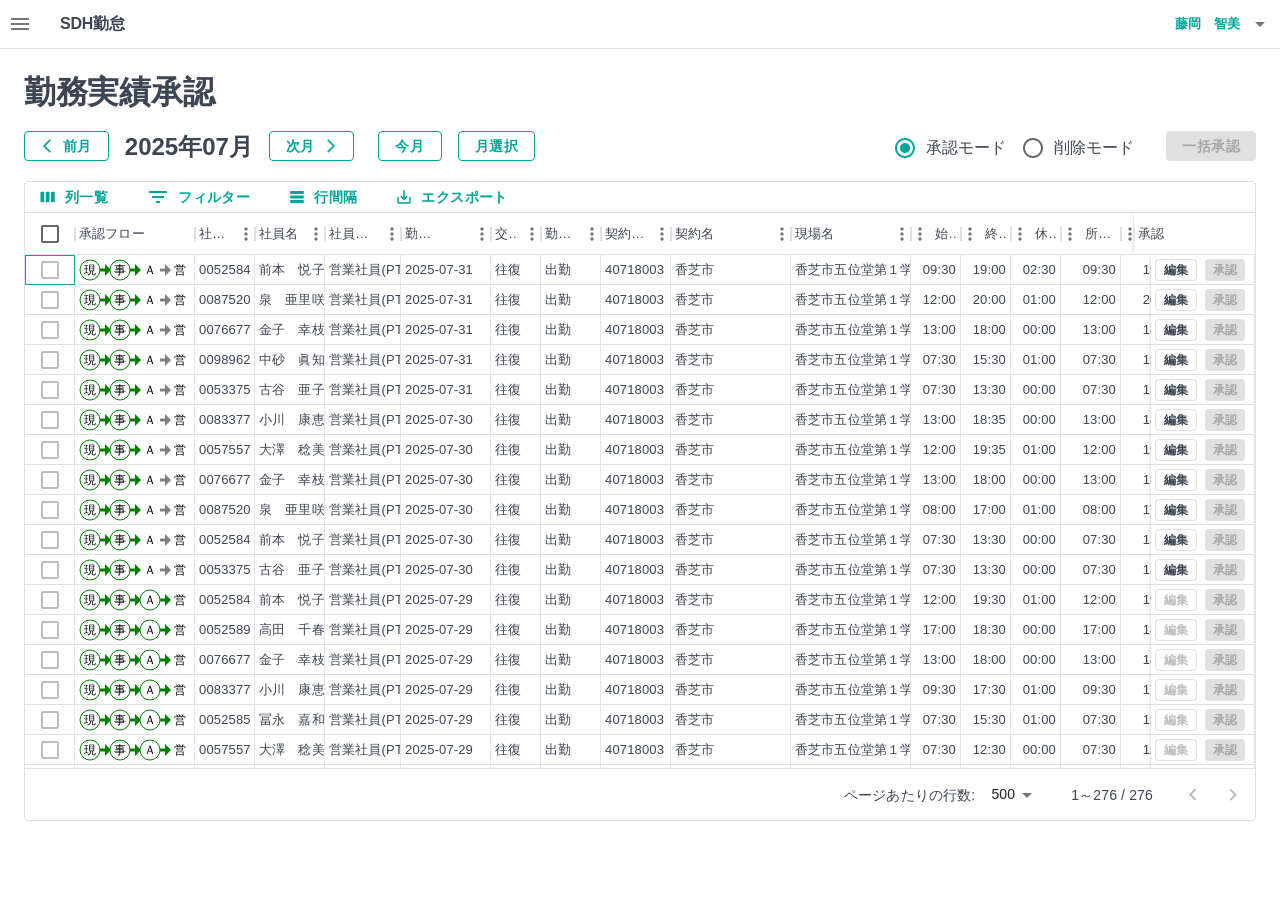 click at bounding box center [50, 270] 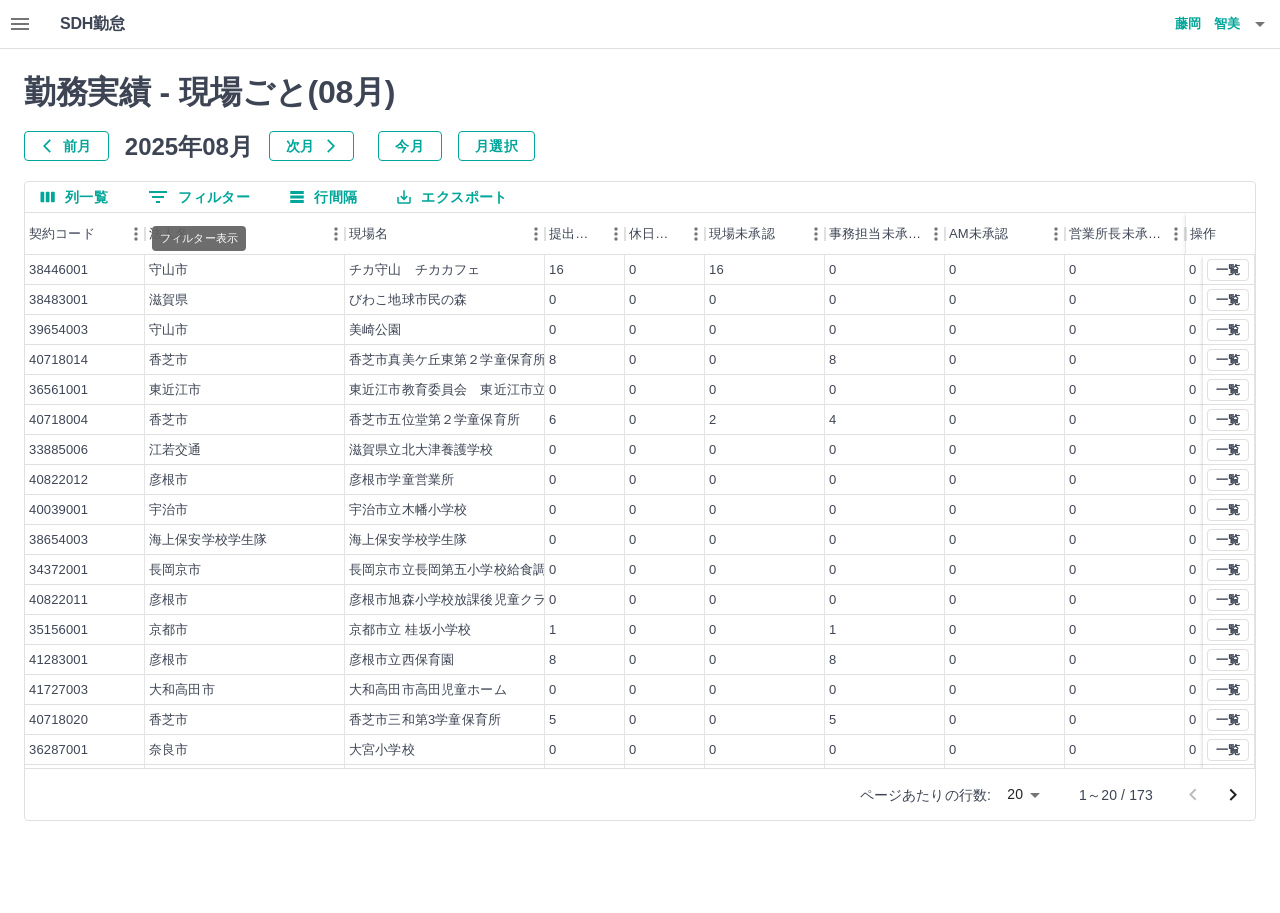 drag, startPoint x: 215, startPoint y: 216, endPoint x: 215, endPoint y: 201, distance: 15 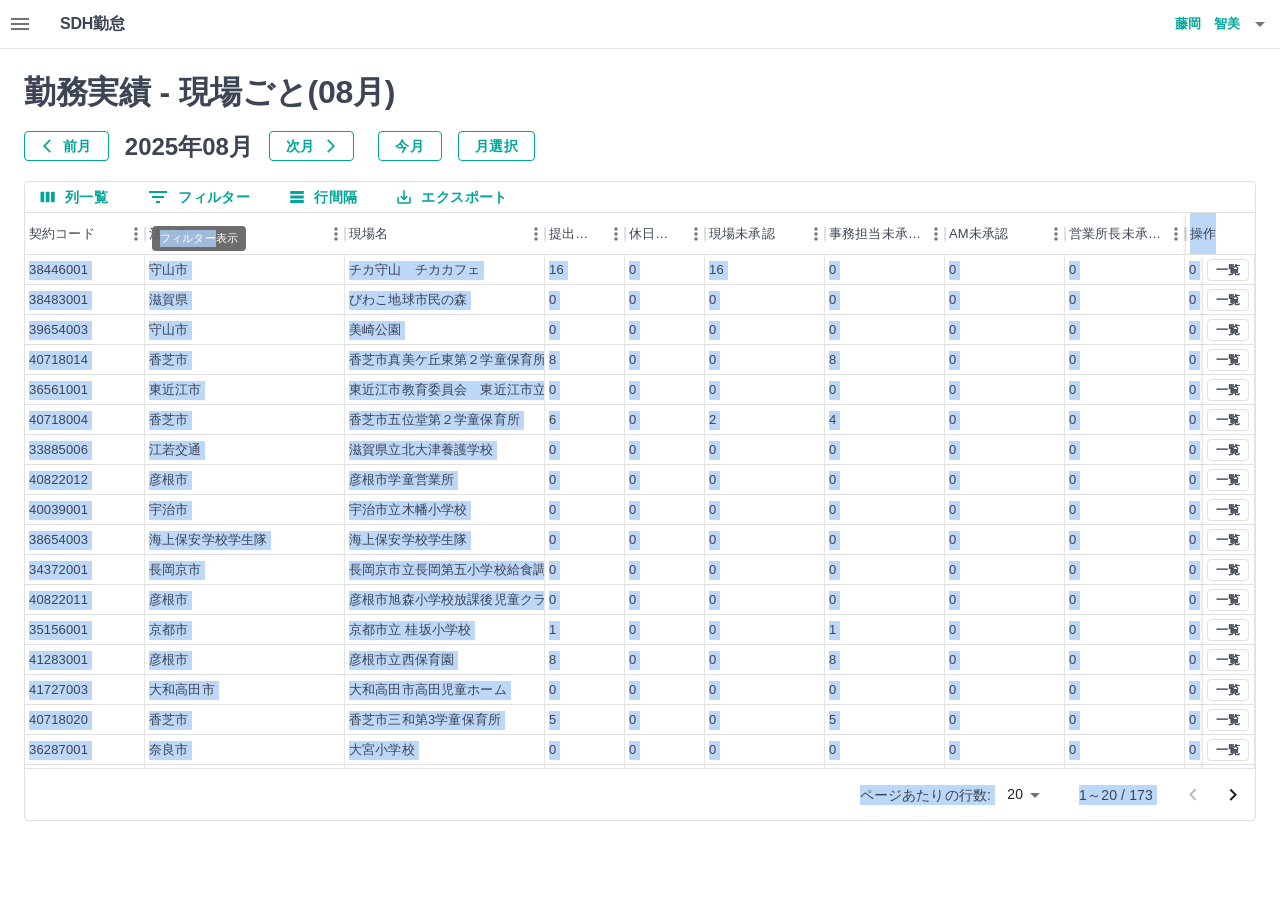 click on "0 フィルター" at bounding box center [199, 197] 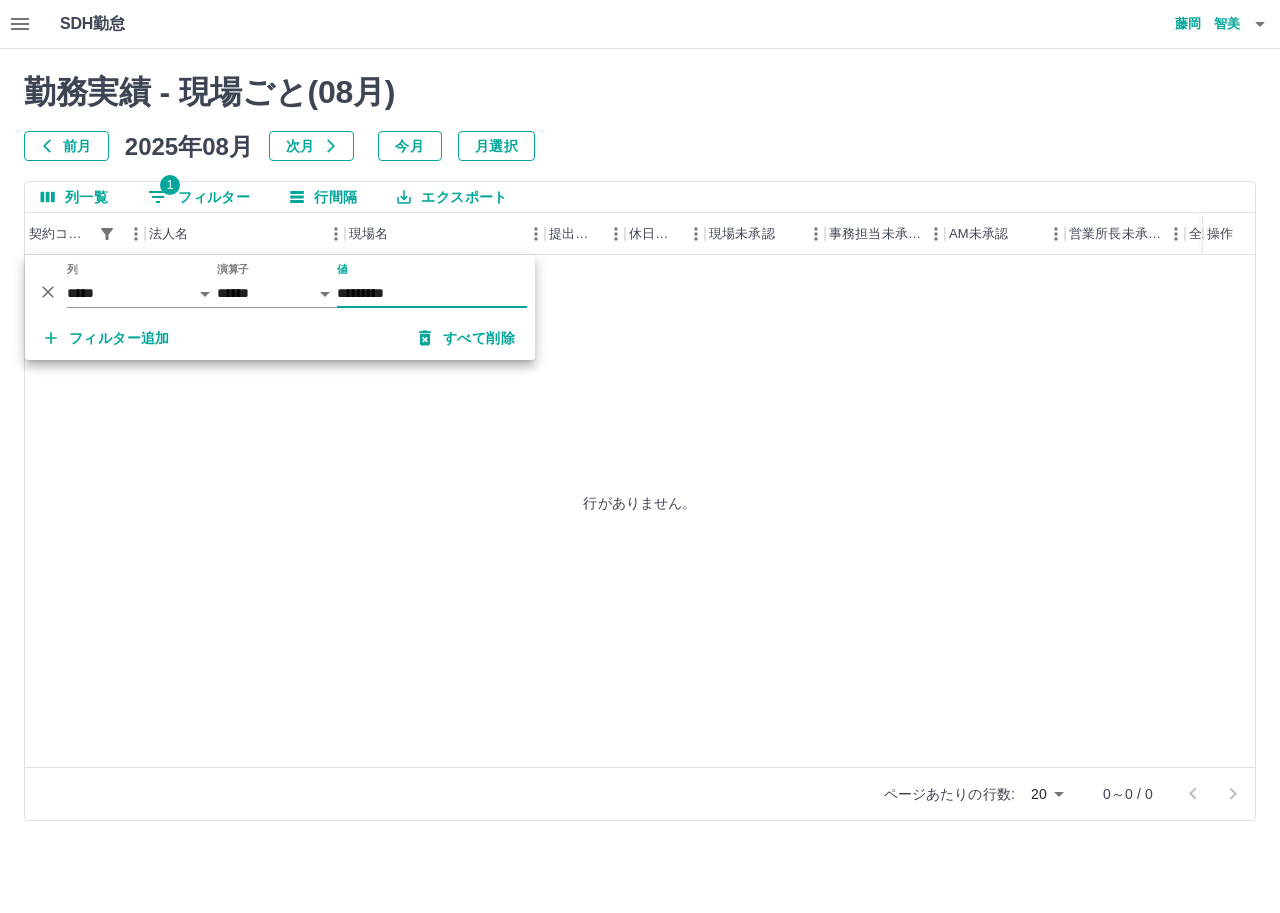 type on "*********" 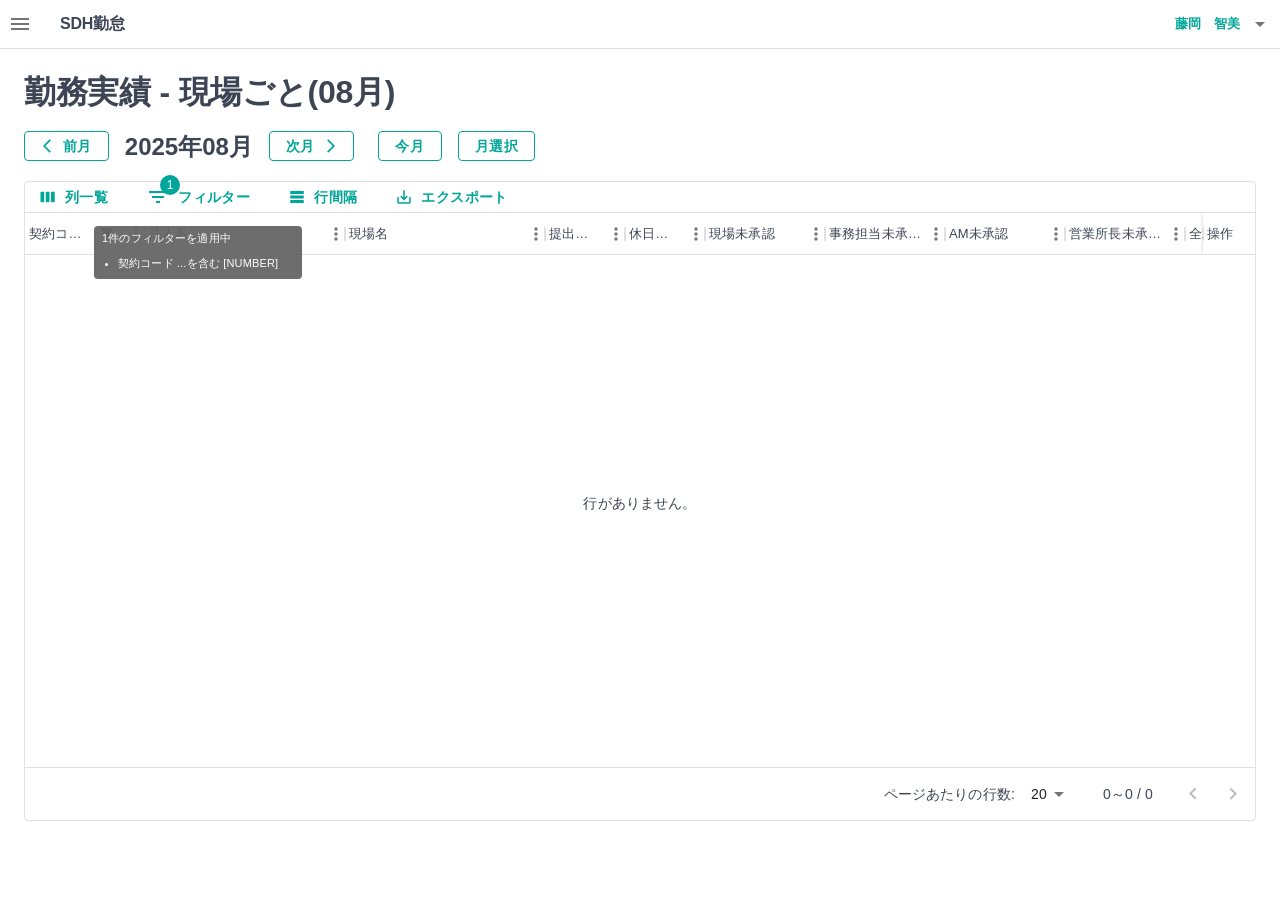 click on "1 フィルター" at bounding box center (199, 197) 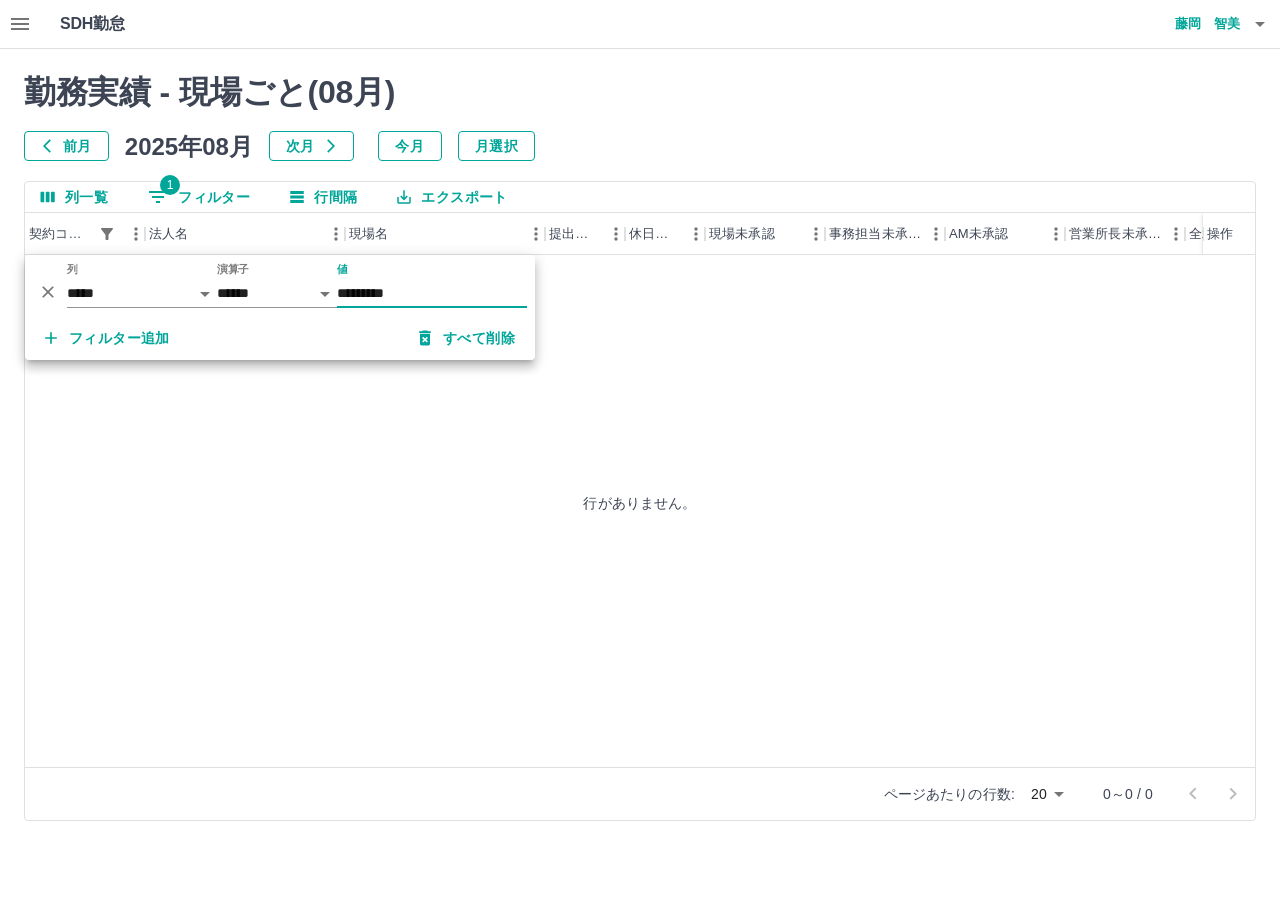 click on "*********" at bounding box center (432, 293) 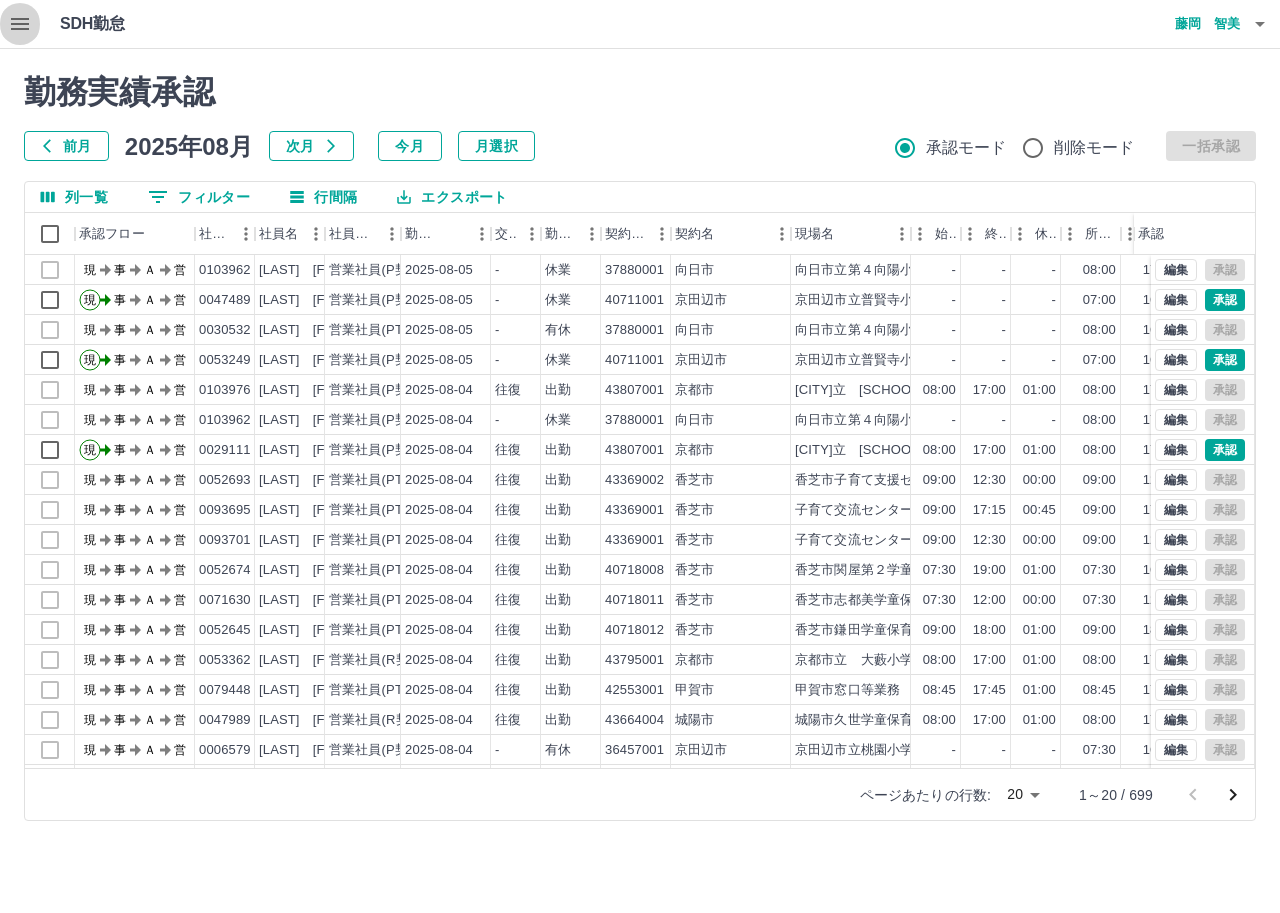 click 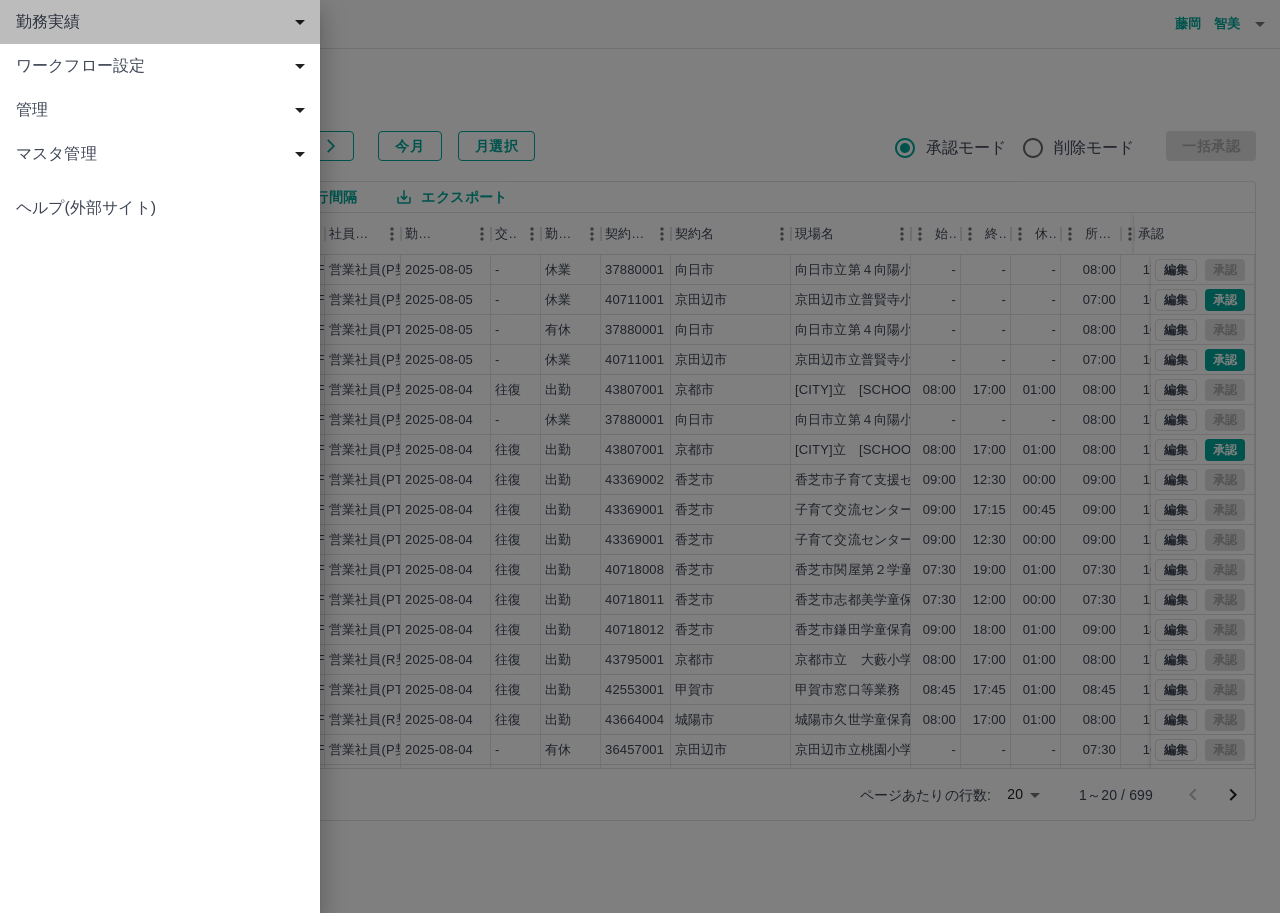 click on "勤務実績" at bounding box center [164, 22] 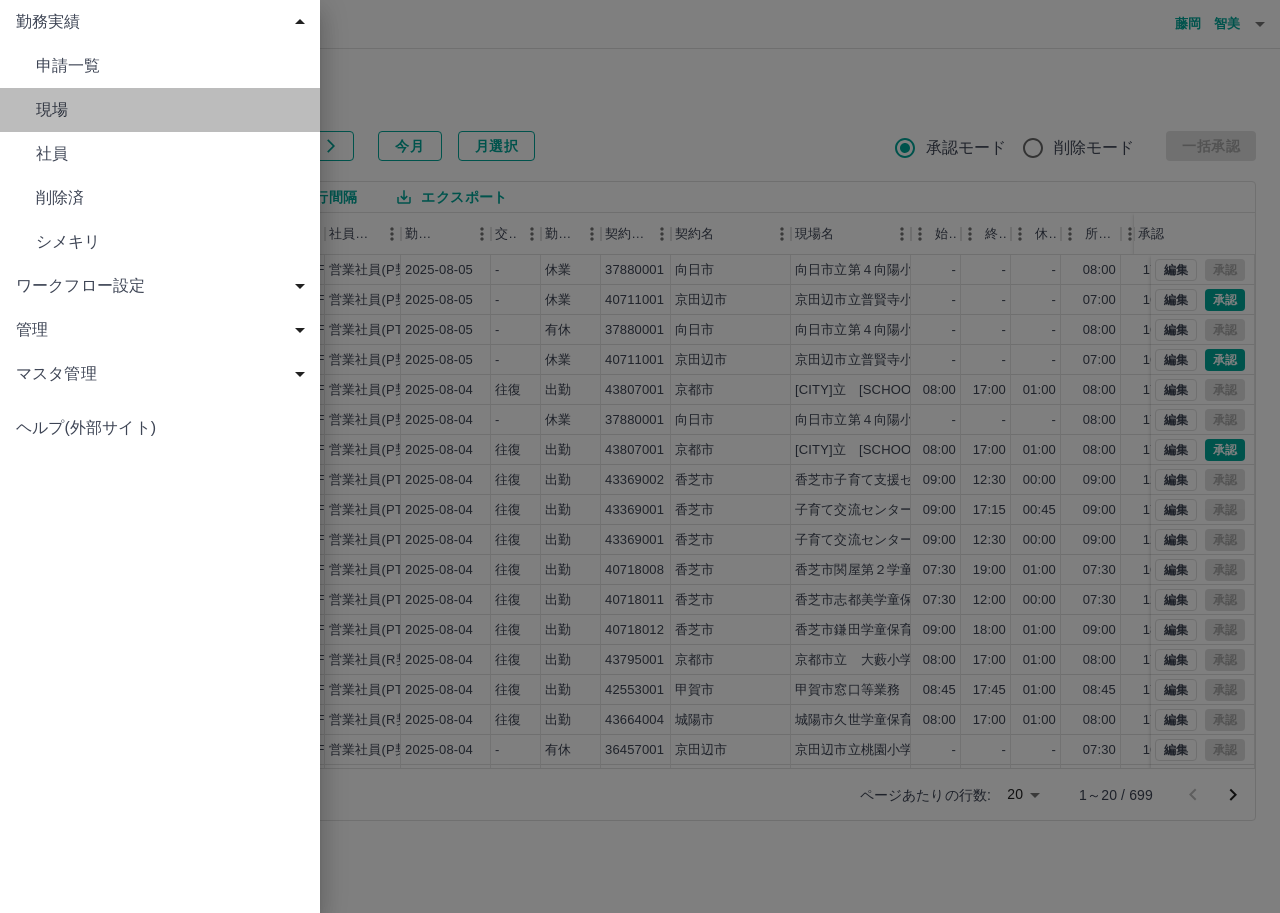 click on "現場" at bounding box center (170, 110) 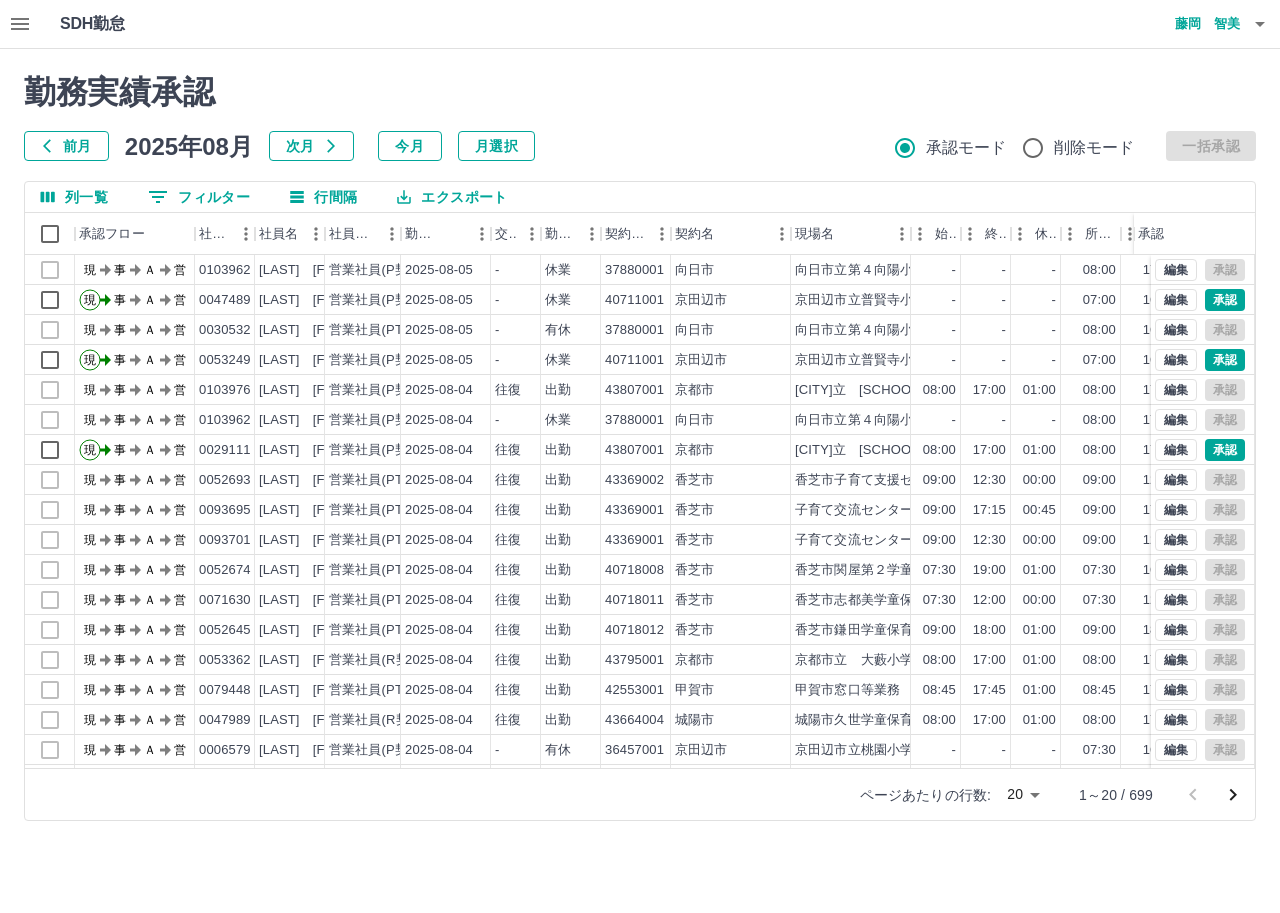 click on "前月" at bounding box center (66, 146) 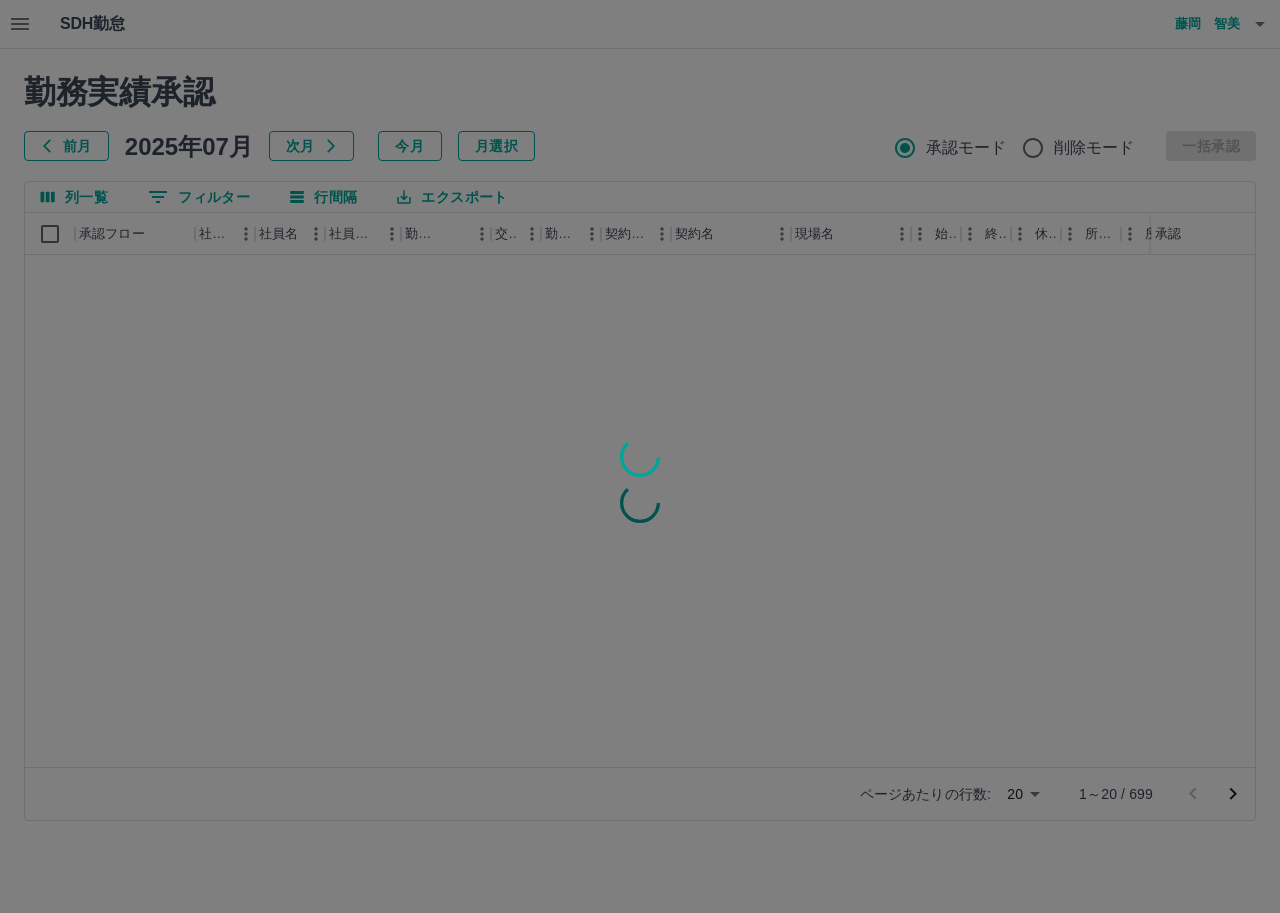 click at bounding box center [640, 456] 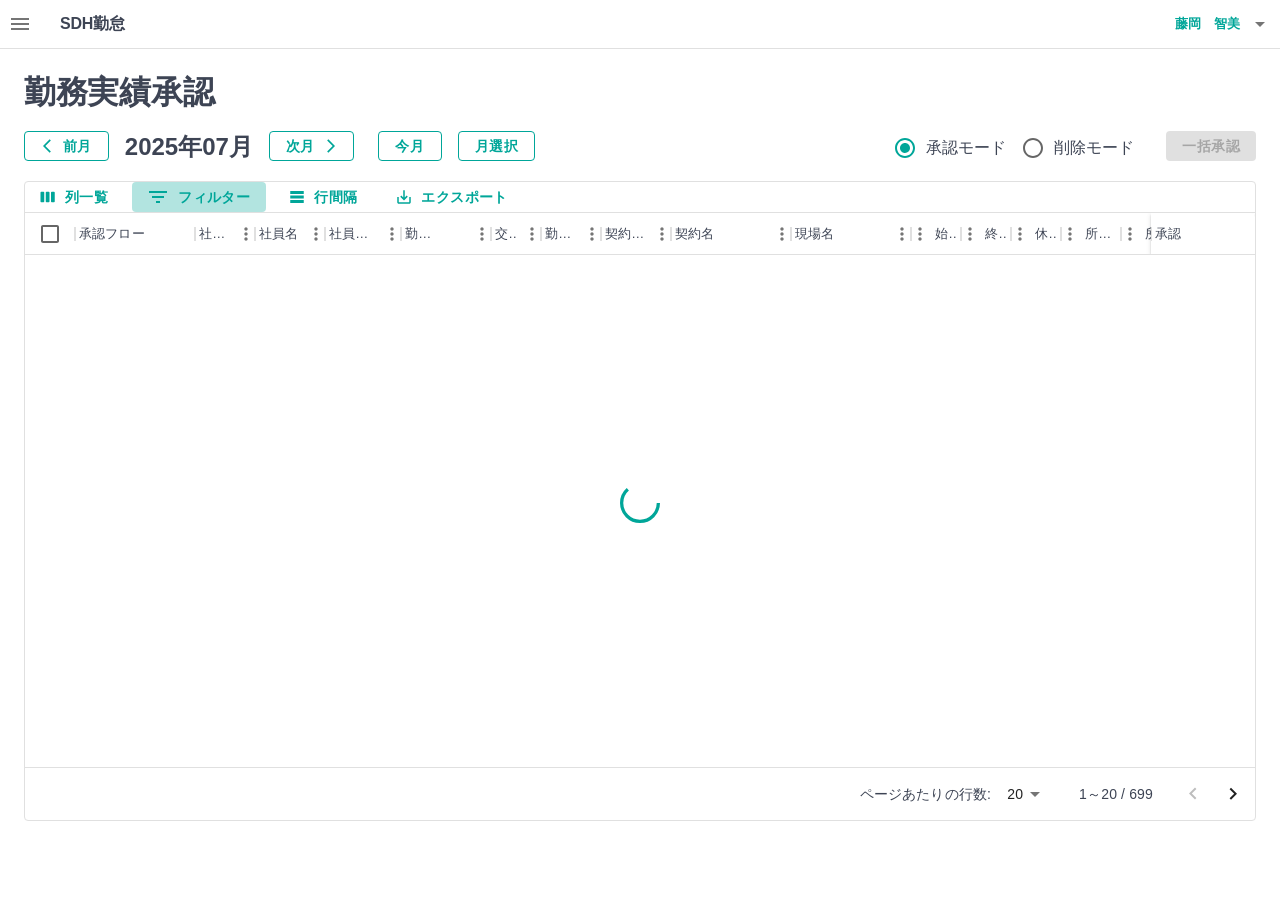 click on "0 フィルター" at bounding box center (199, 197) 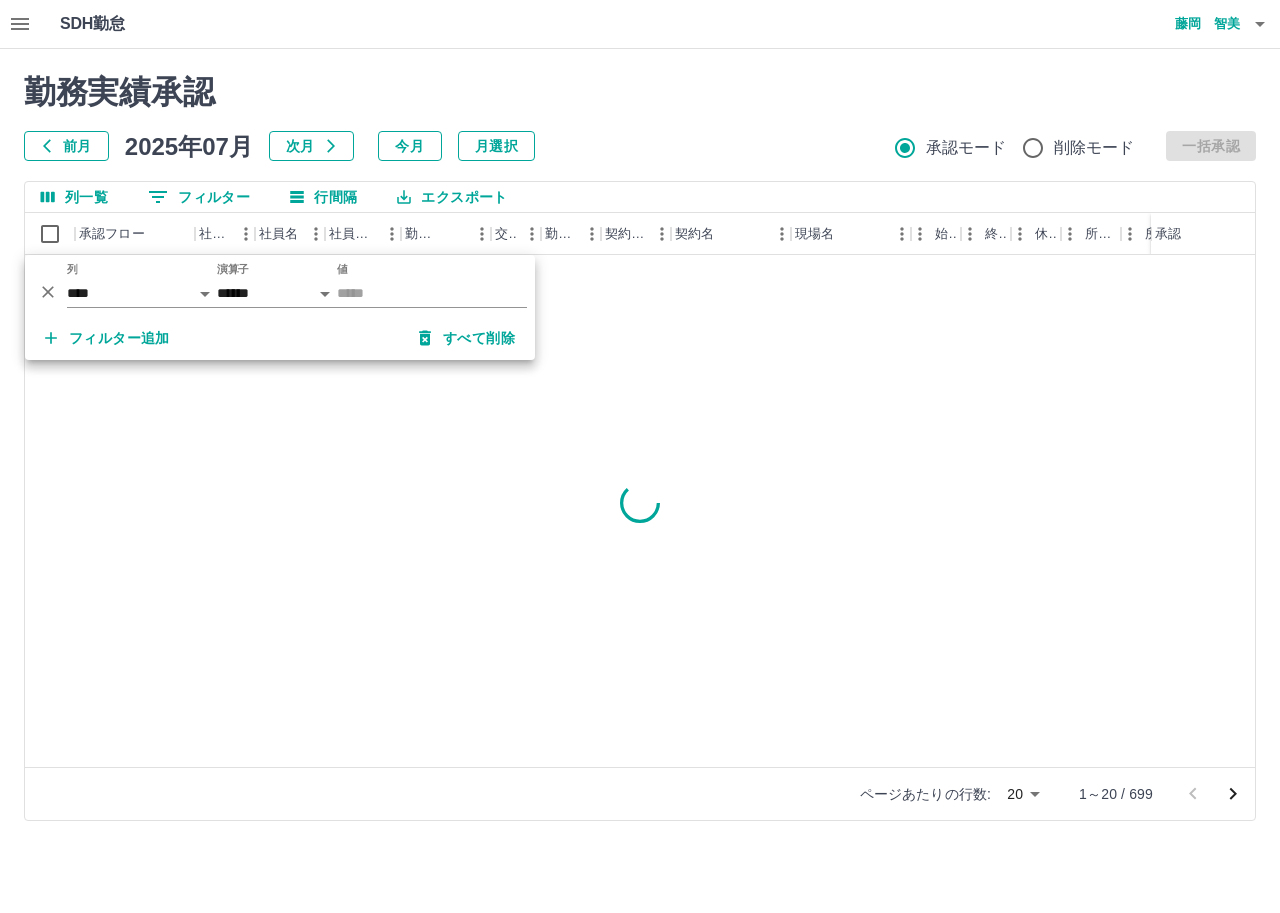 click at bounding box center (640, 502) 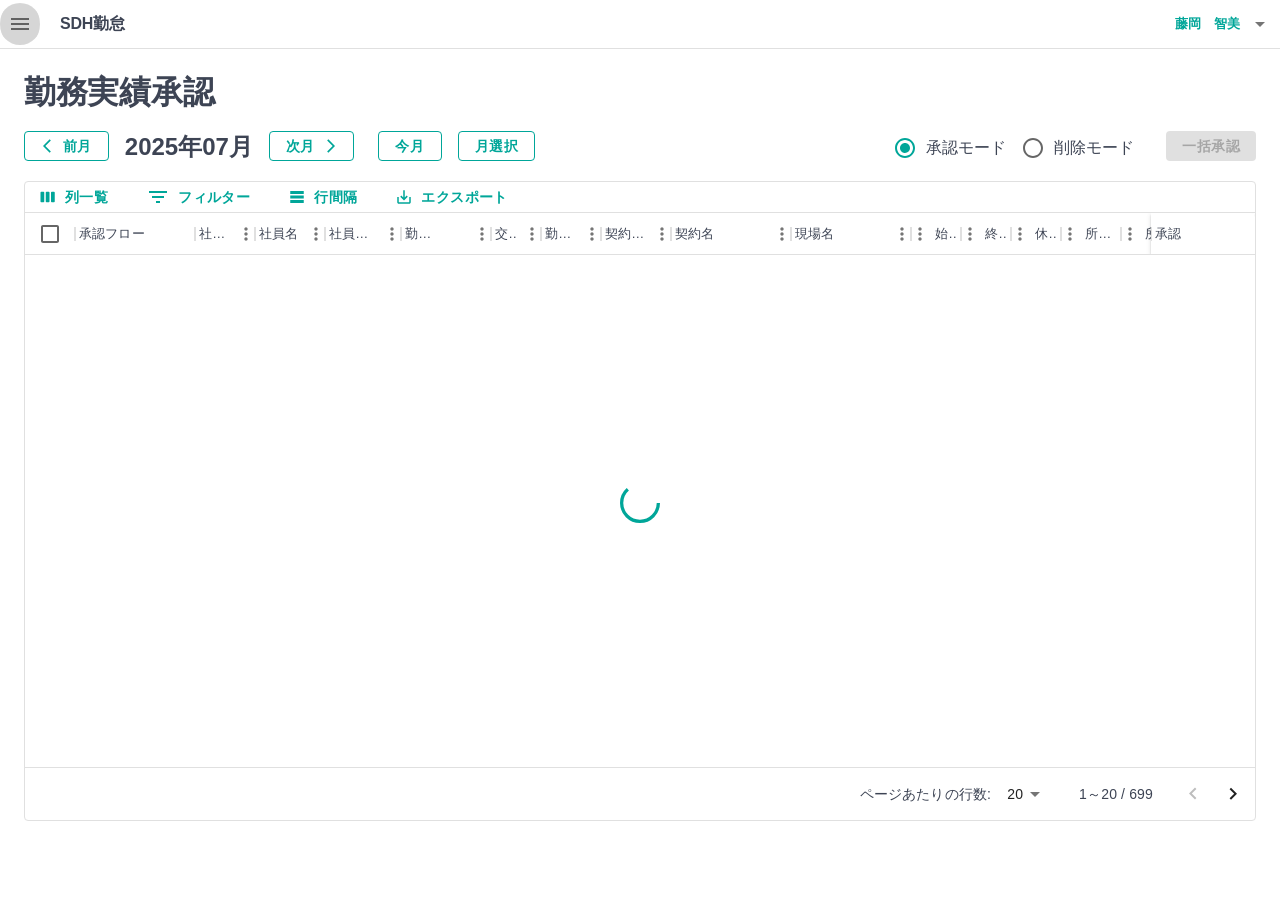click 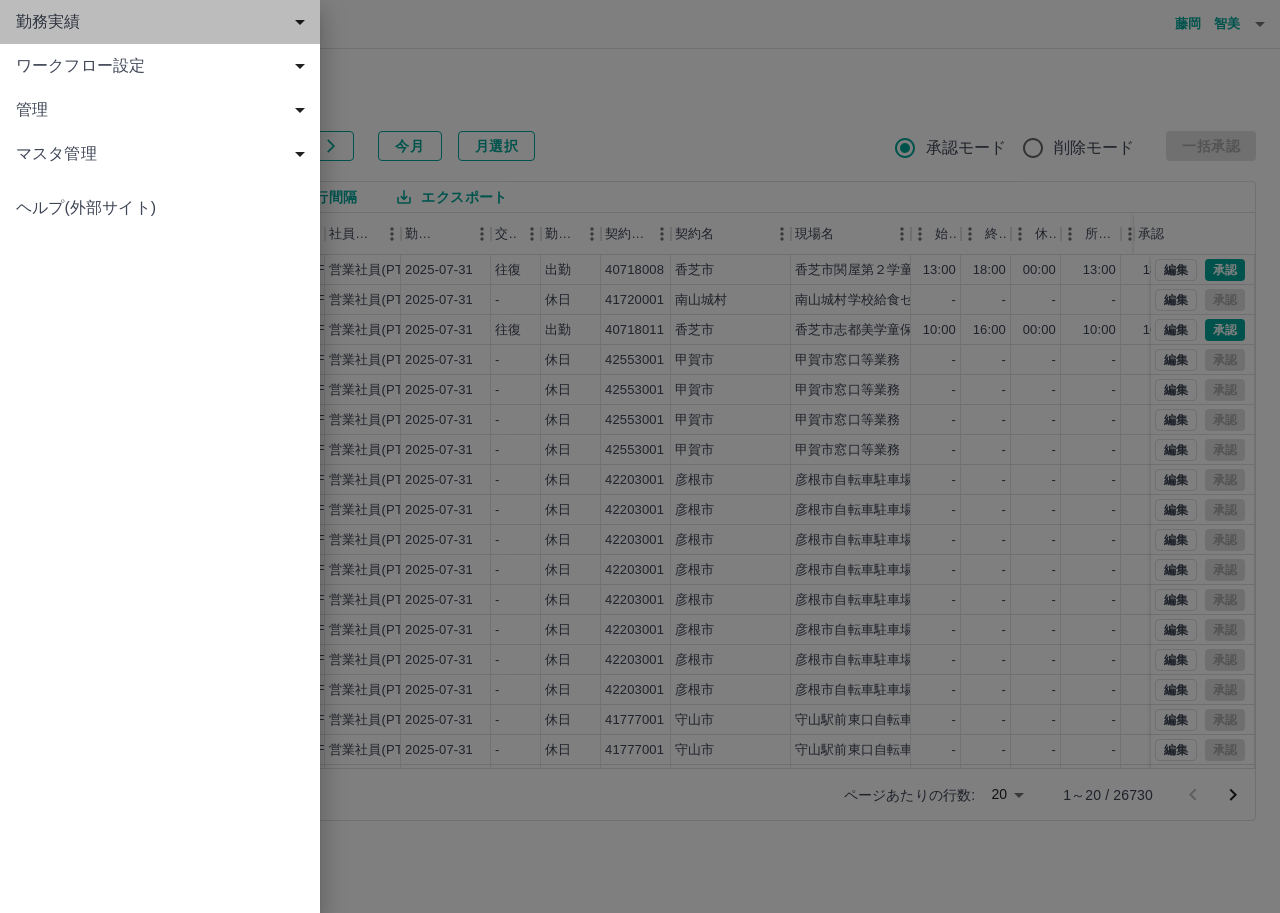 click on "勤務実績" at bounding box center (164, 22) 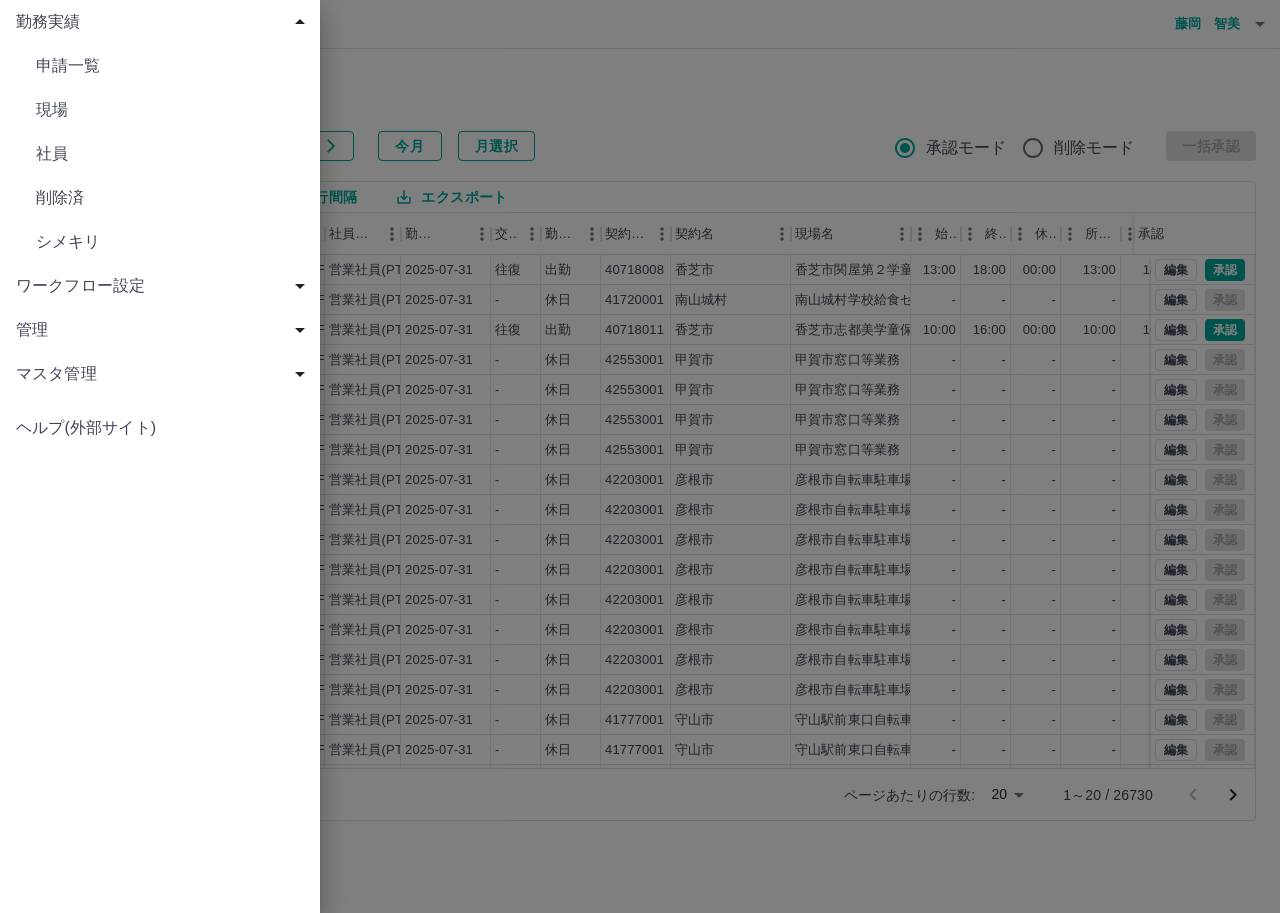 click on "現場" at bounding box center (170, 110) 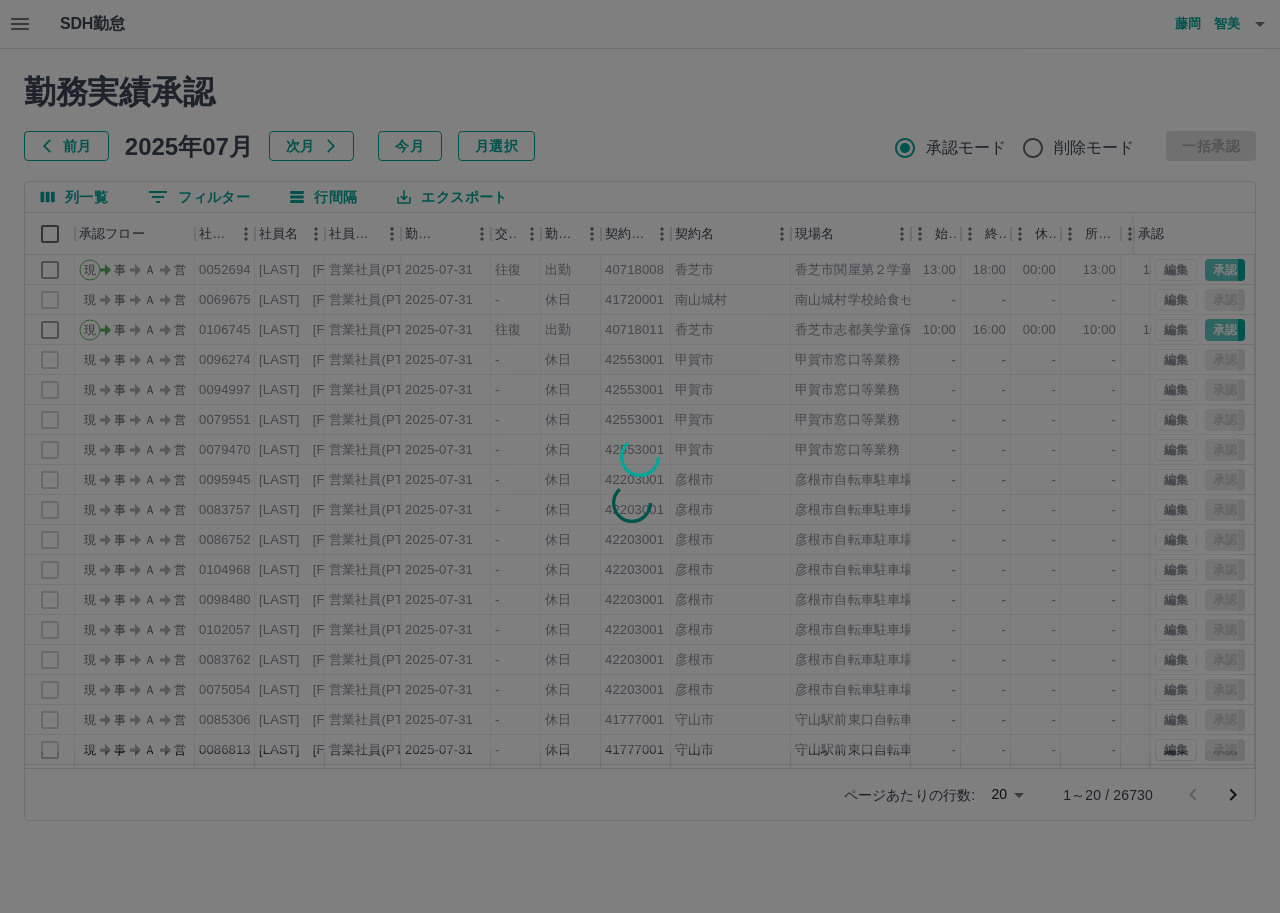click at bounding box center (640, 456) 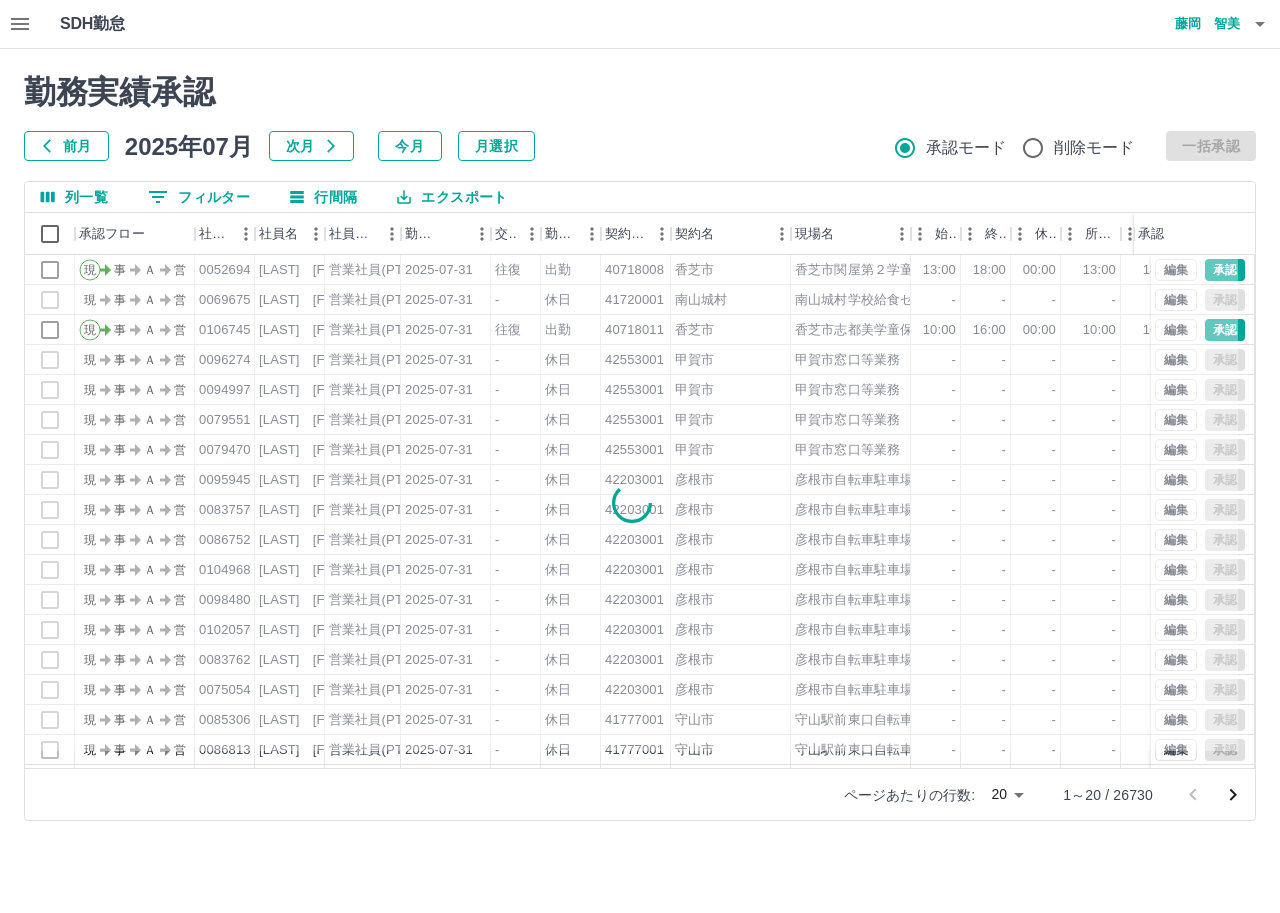 click on "0 フィルター" at bounding box center [199, 197] 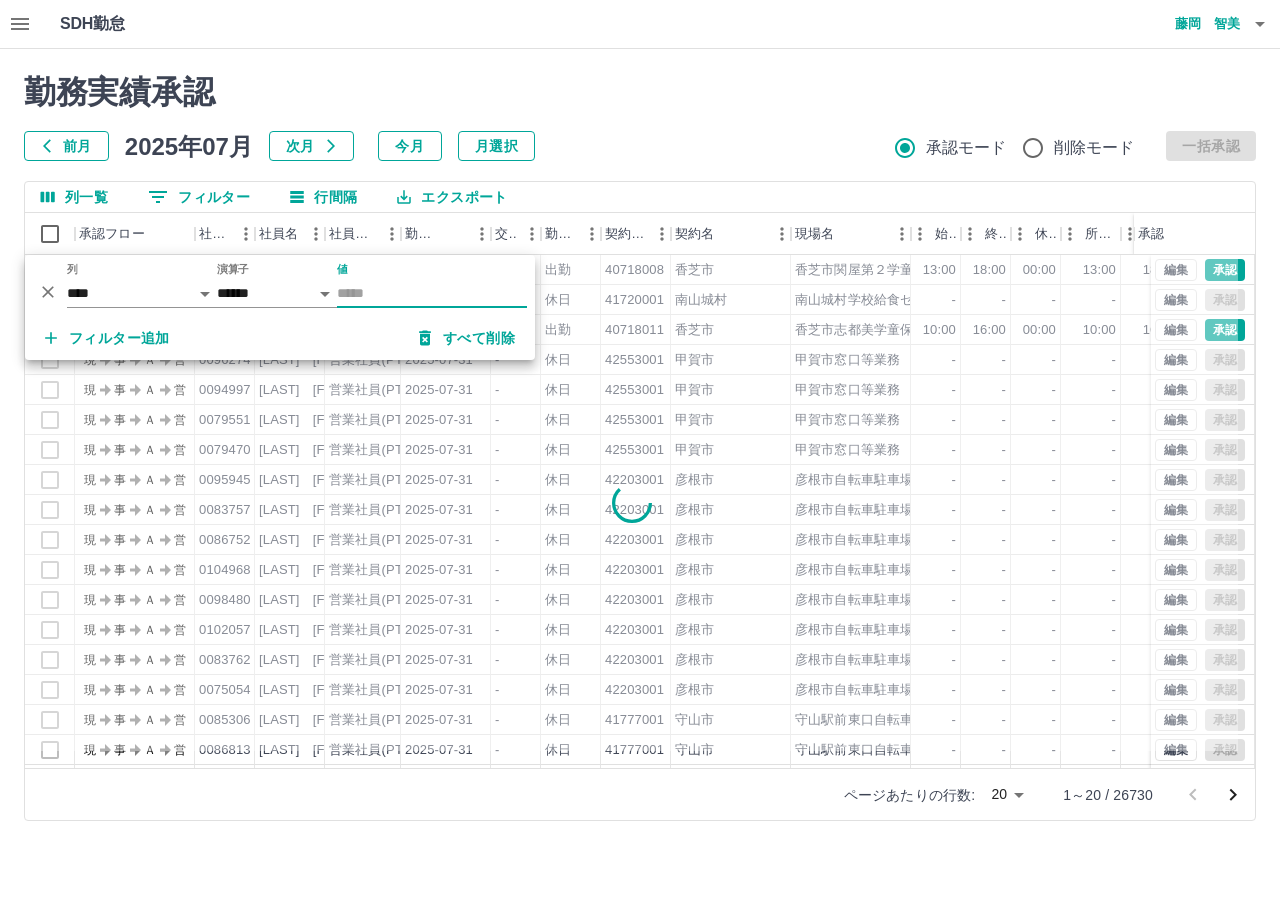 click on "勤務実績承認 前月 2025年07月 次月 今月 月選択 承認モード 削除モード 一括承認 列一覧 0 フィルター 行間隔 エクスポート 承認フロー 社員番号 社員名 社員区分 勤務日 交通費 勤務区分 契約コード 契約名 現場名 始業 終業 休憩 所定開始 所定終業 所定休憩 拘束 勤務 遅刻等 承認 現 事 Ａ 営 0052694 [LAST]　[FIRST] 営業社員(PT契約) 2025-07-31 往復 出勤 40718008 [CITY] [CITY][NEIGHBORHOOD] 13:00 18:00 00:00 13:00 18:00 00:00 05:00 05:00 00:00 現 事 Ａ 営 0069675 [LAST]　[FIRST] 営業社員(PT契約) 2025-07-31  -  休日 41720001 [VILLAGE] [VILLAGE][SCHOOL_NAME] - - - - - - 00:00 00:00 00:00 現 事 Ａ 営 0106745 [LAST]　[FIRST] 営業社員(PT契約) 2025-07-31 往復 出勤 40718011 [CITY] [CITY][NEIGHBORHOOD] 10:00 16:00 00:00 10:00 16:00 00:00 06:00 06:00 00:00 現 事 Ａ 営 0096274 [LAST]　[FIRST] 営業社員(PT契約) 2025-07-31  -  - - -" at bounding box center [640, 447] 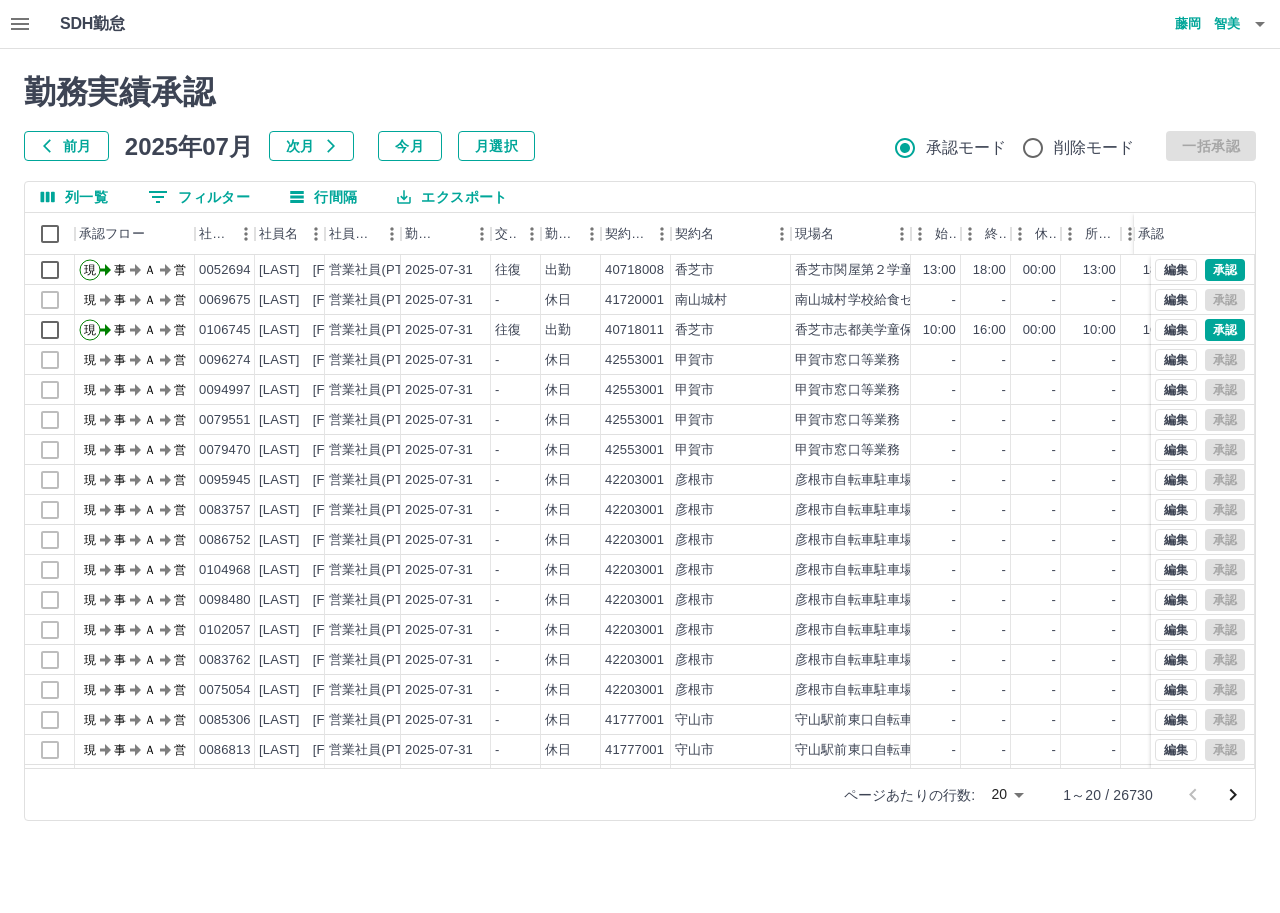 click at bounding box center (20, 24) 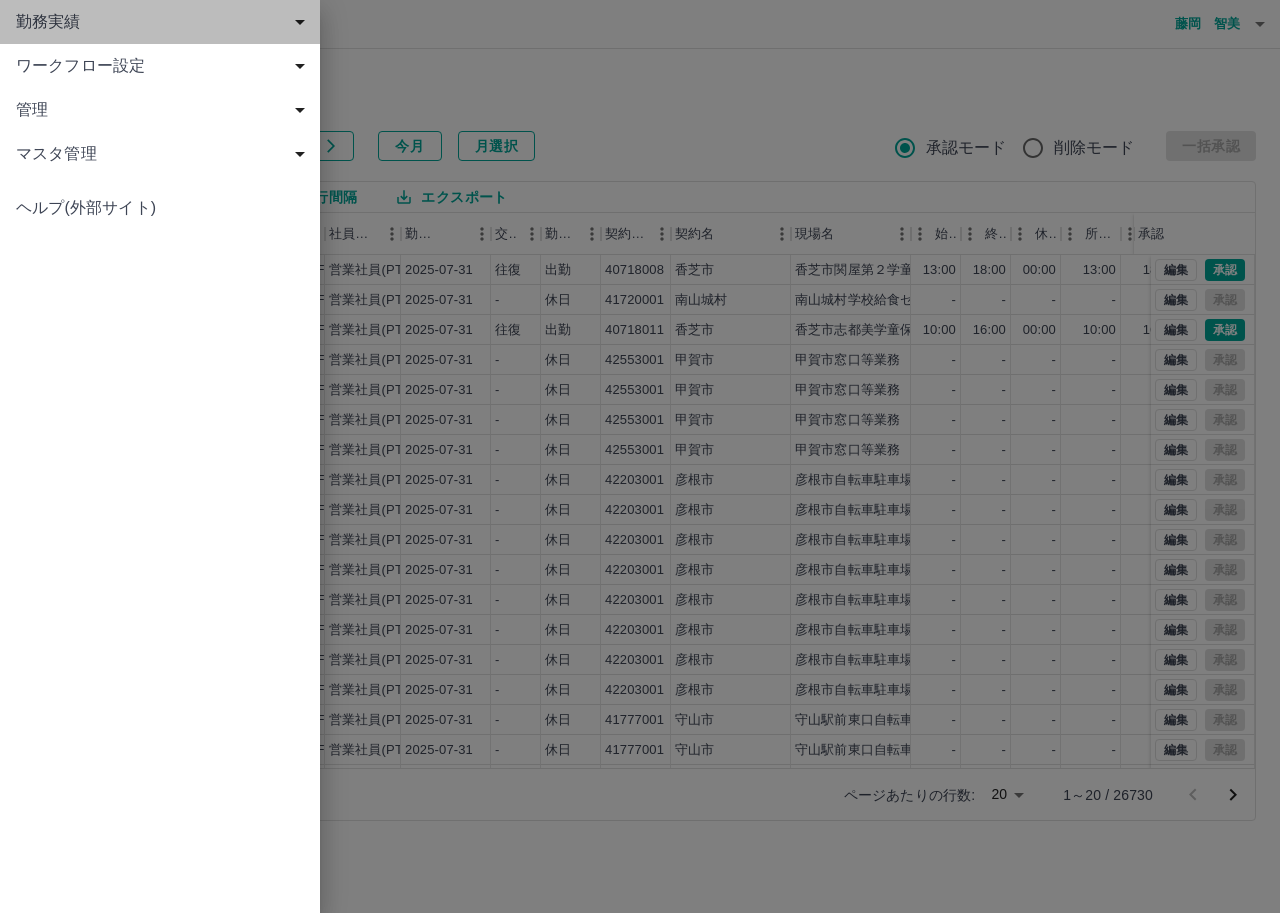 click on "勤務実績" at bounding box center (164, 22) 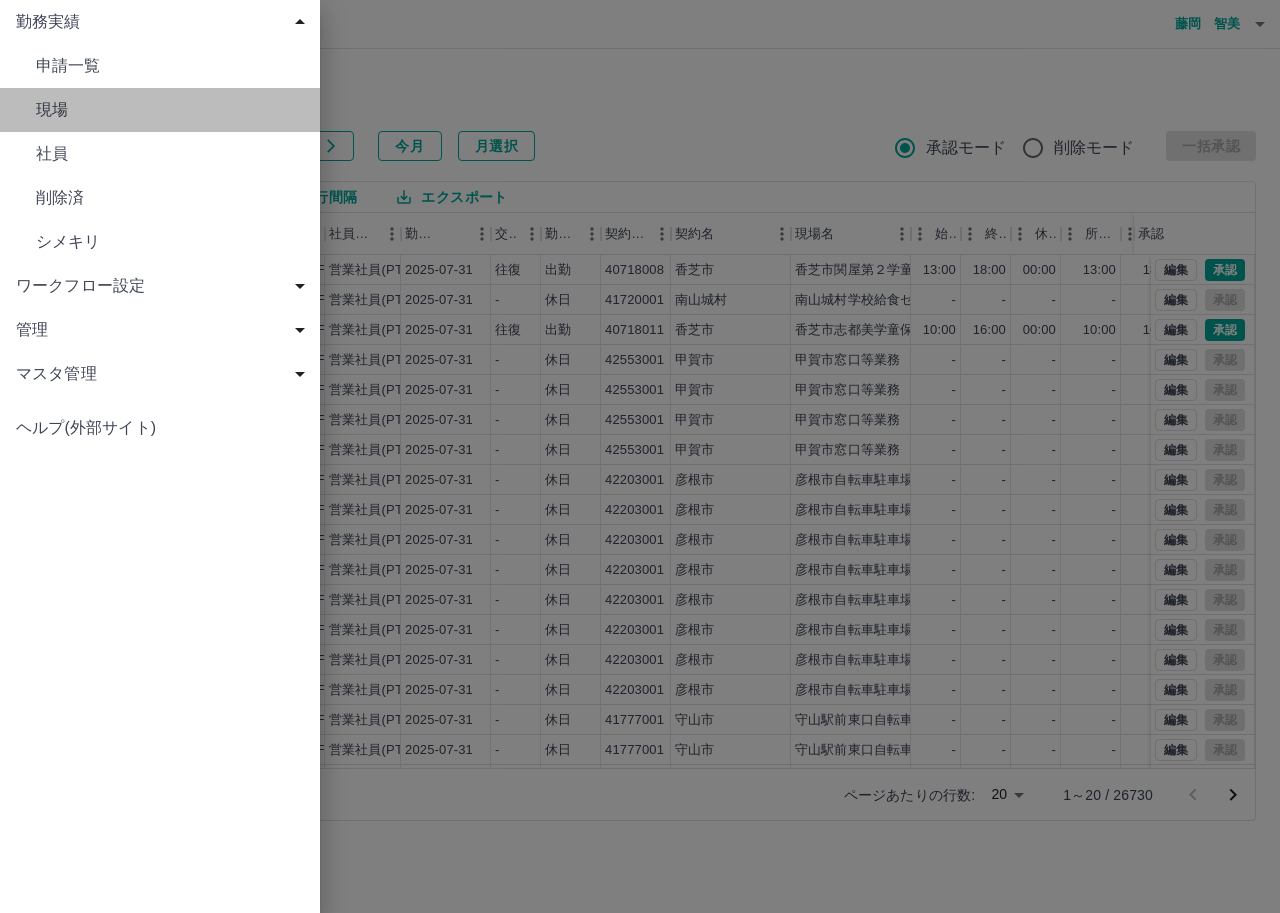 click on "現場" at bounding box center [170, 110] 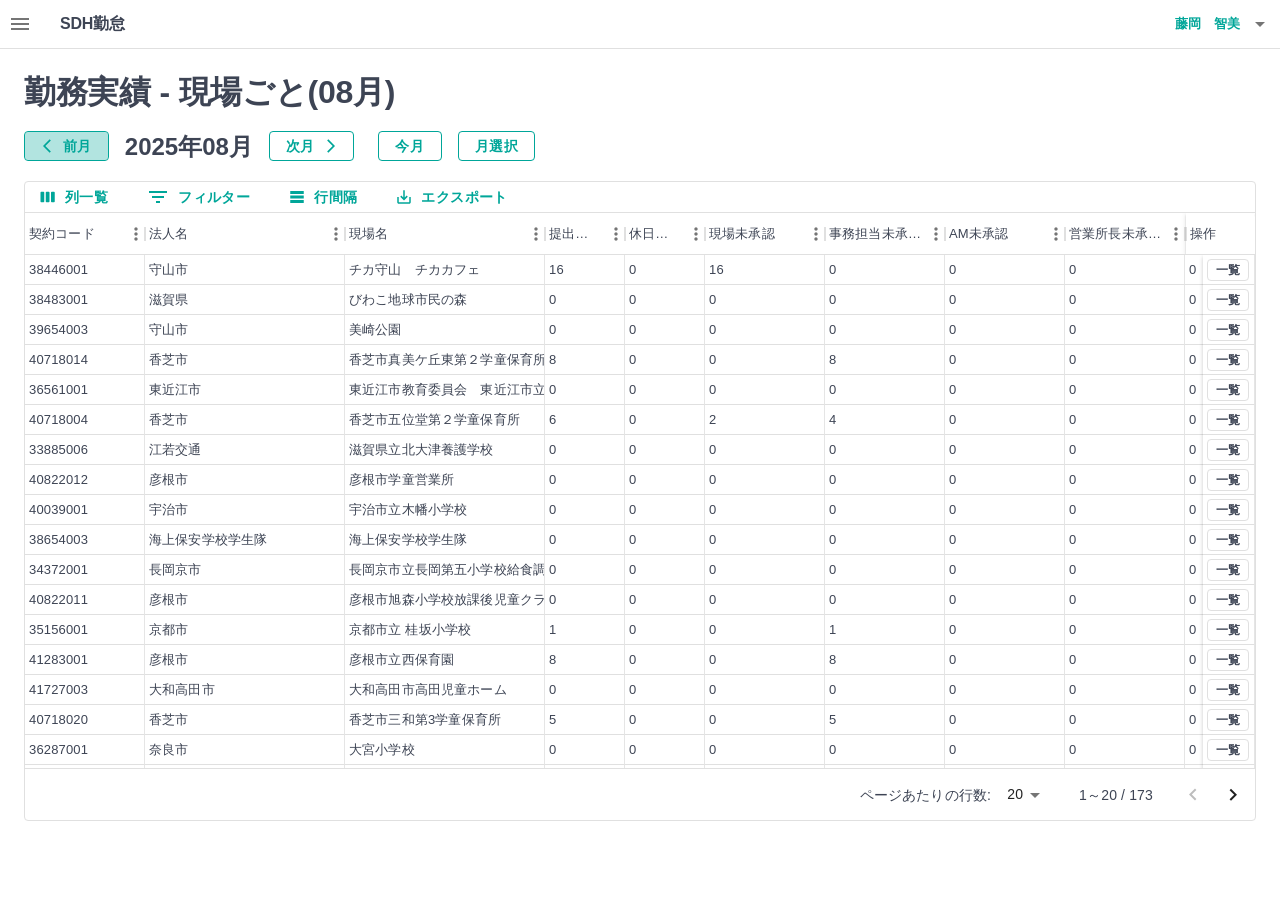 click 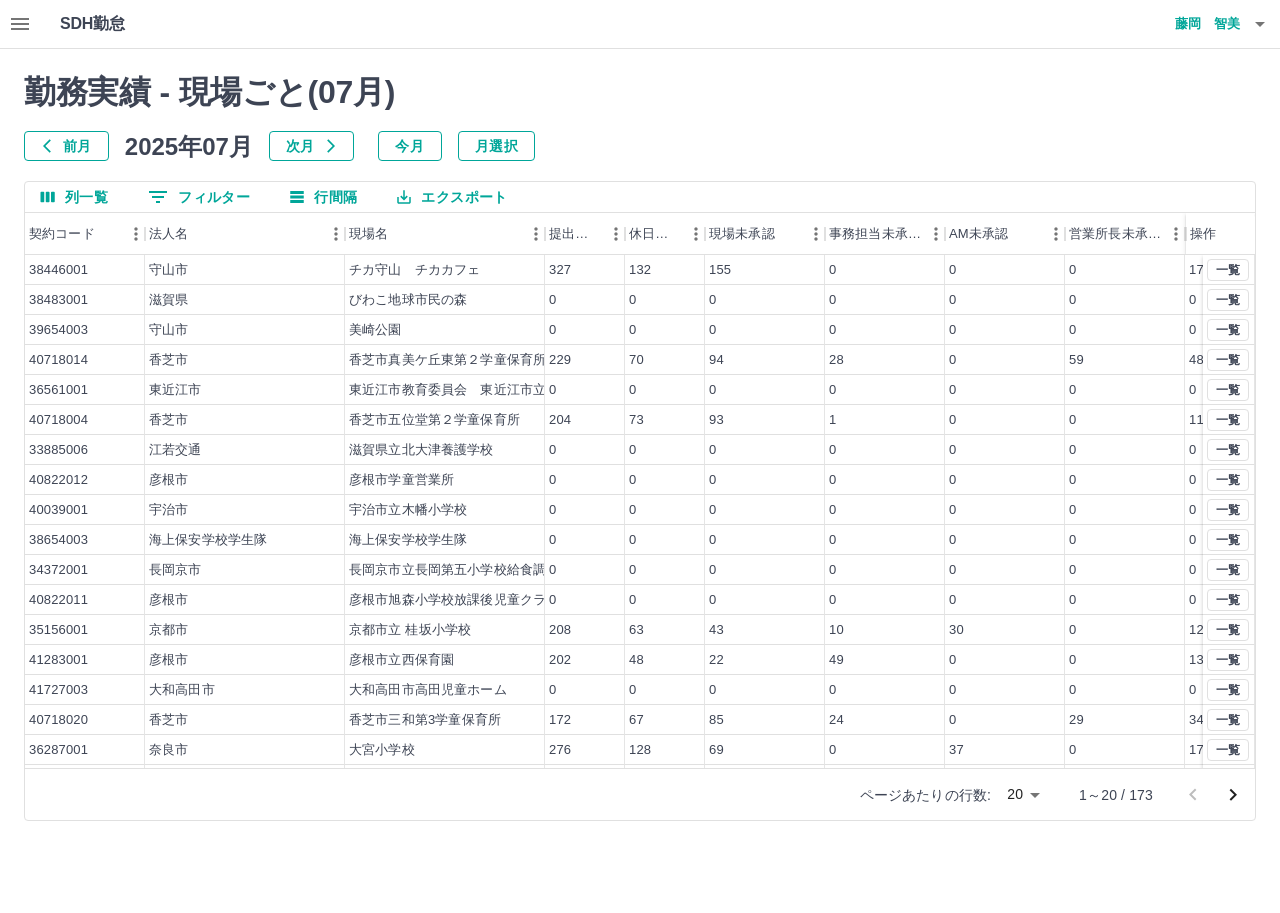 click 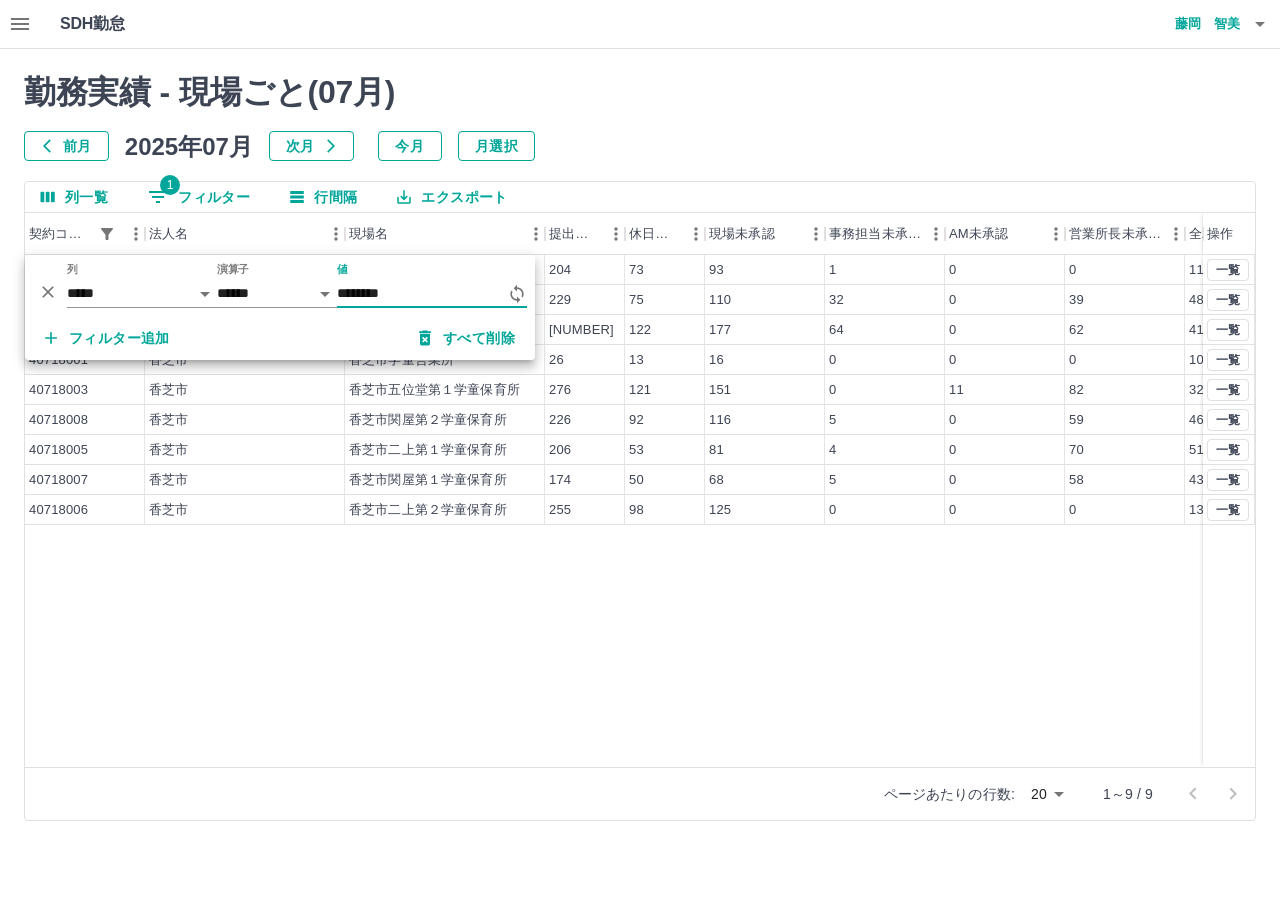 type on "********" 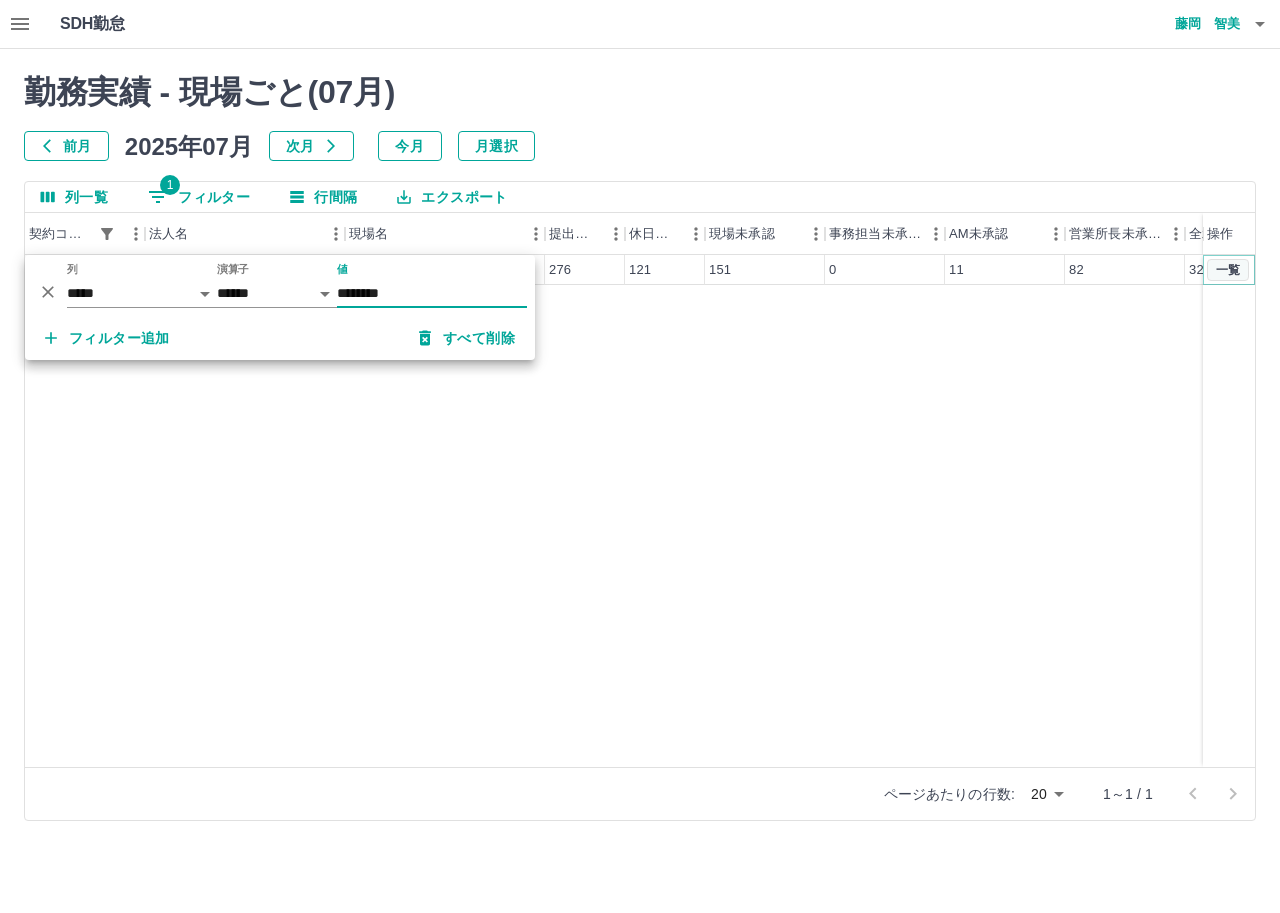 click on "一覧" at bounding box center [1228, 270] 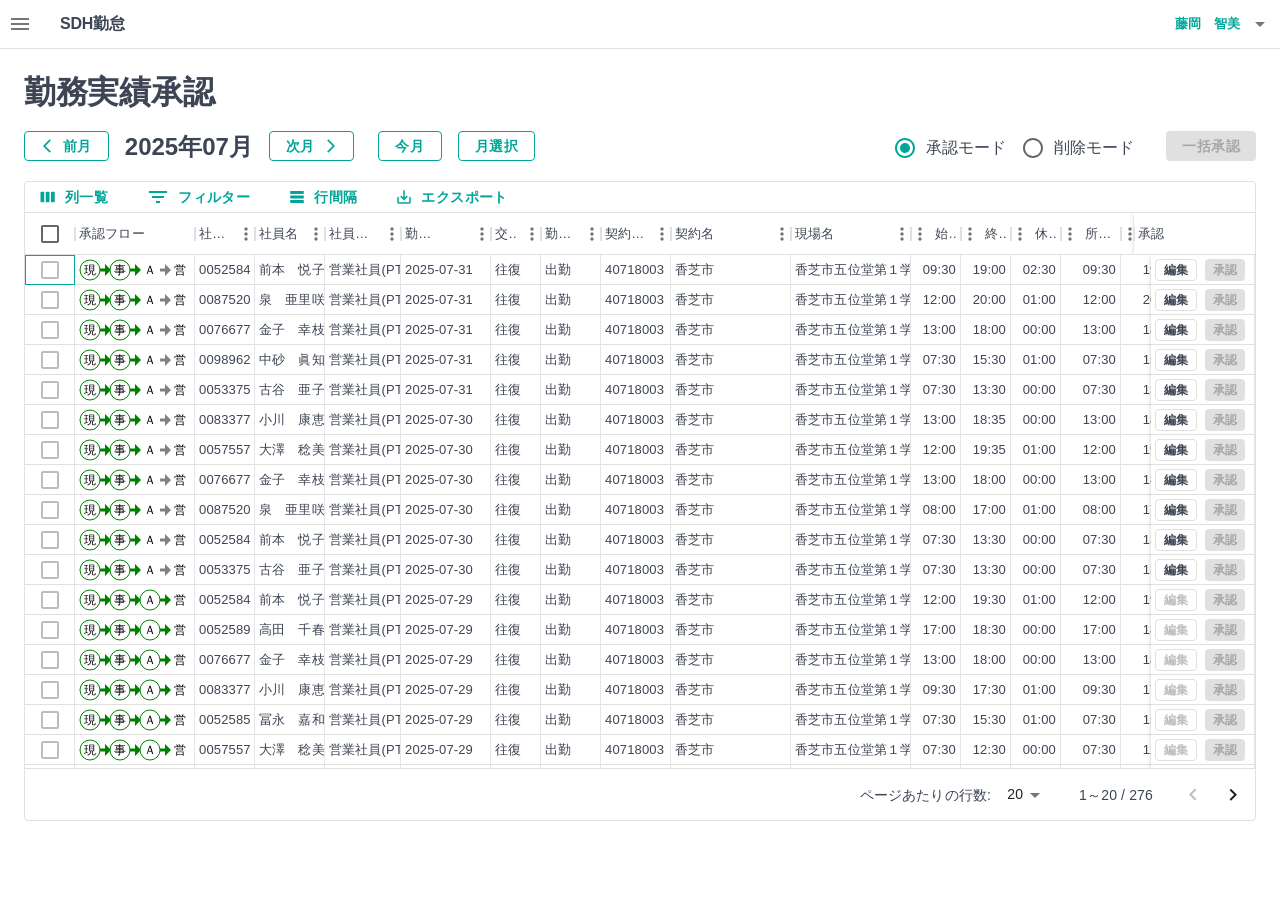 click at bounding box center (50, 270) 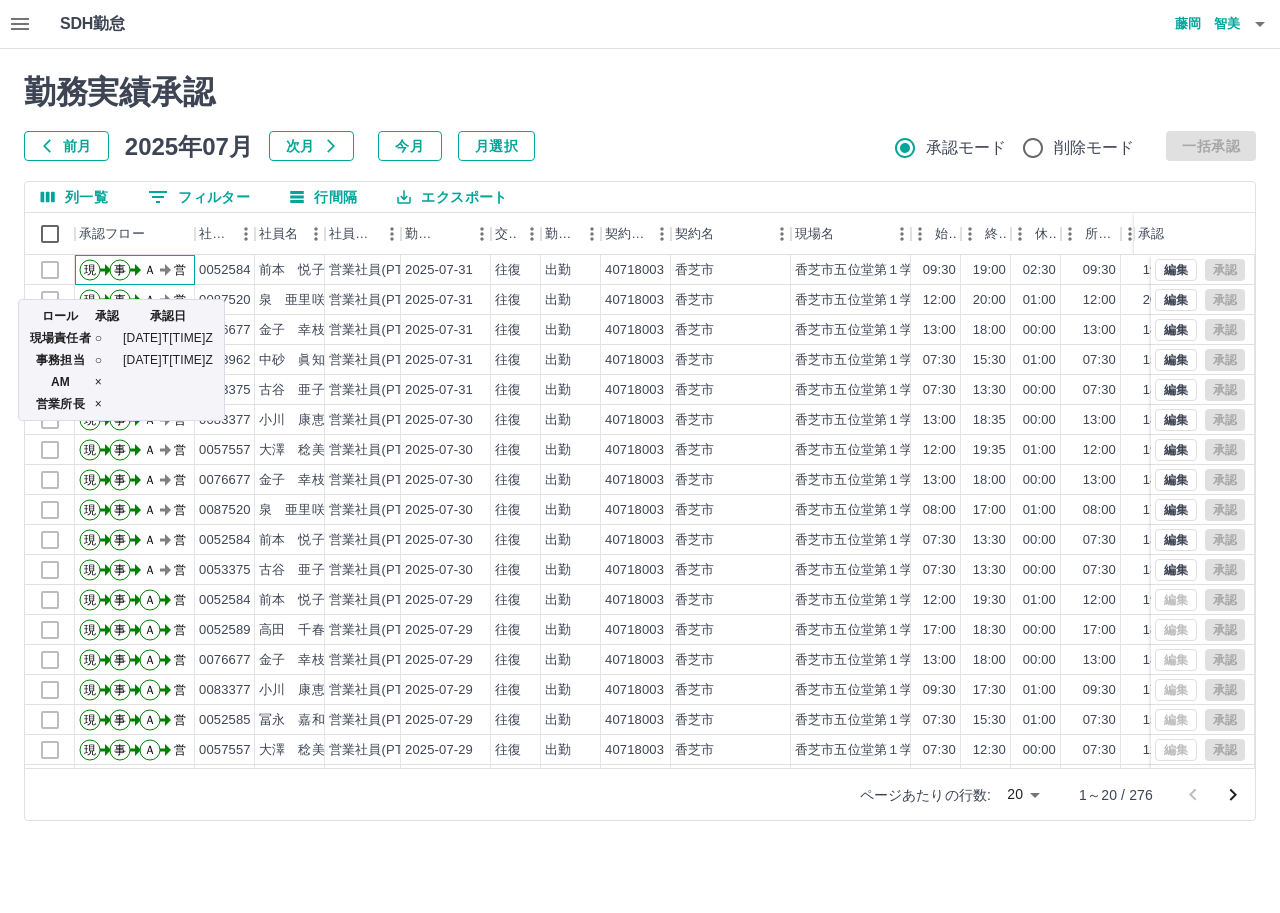click on "現 事 Ａ 営" 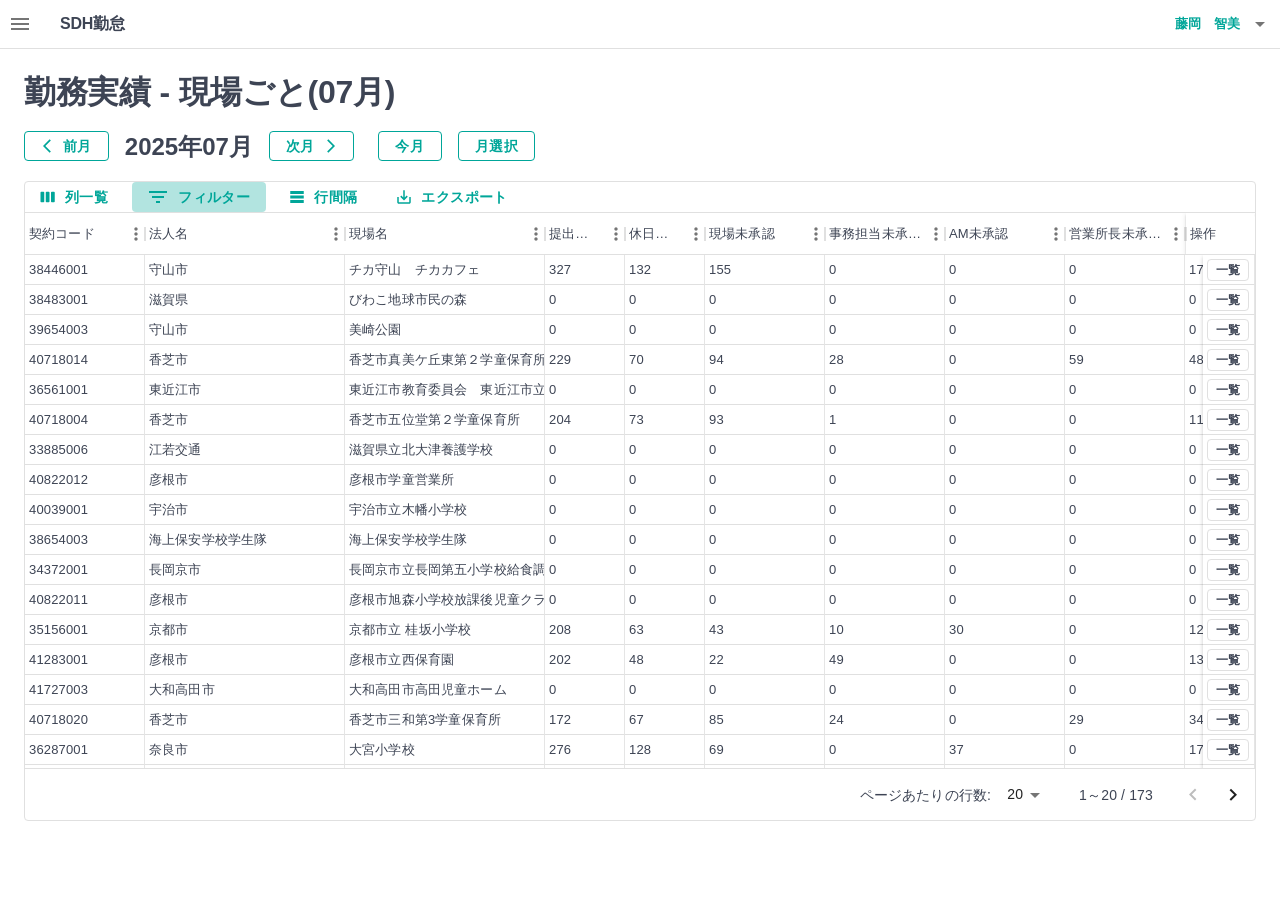 click on "0 フィルター" at bounding box center [199, 197] 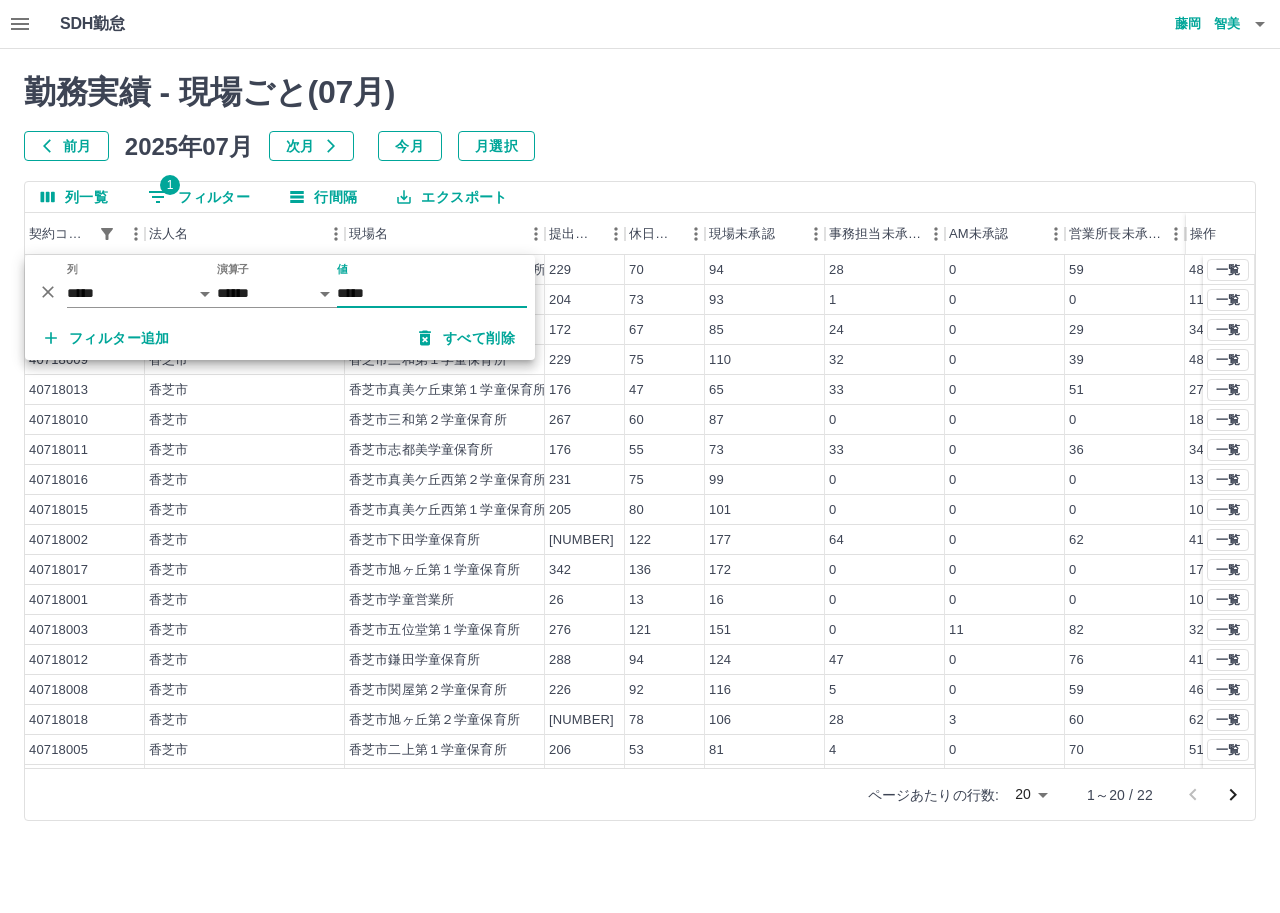 type on "*****" 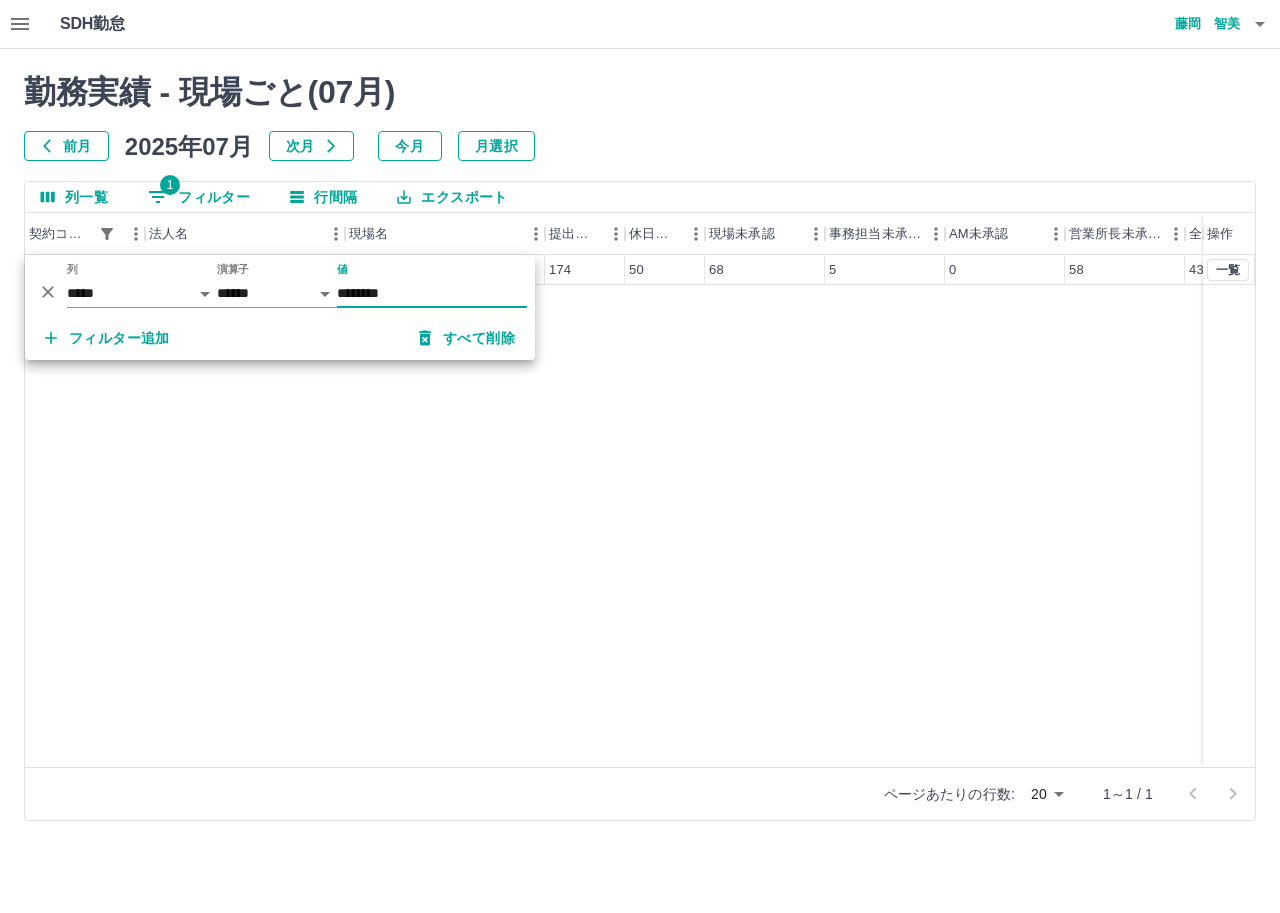 type on "********" 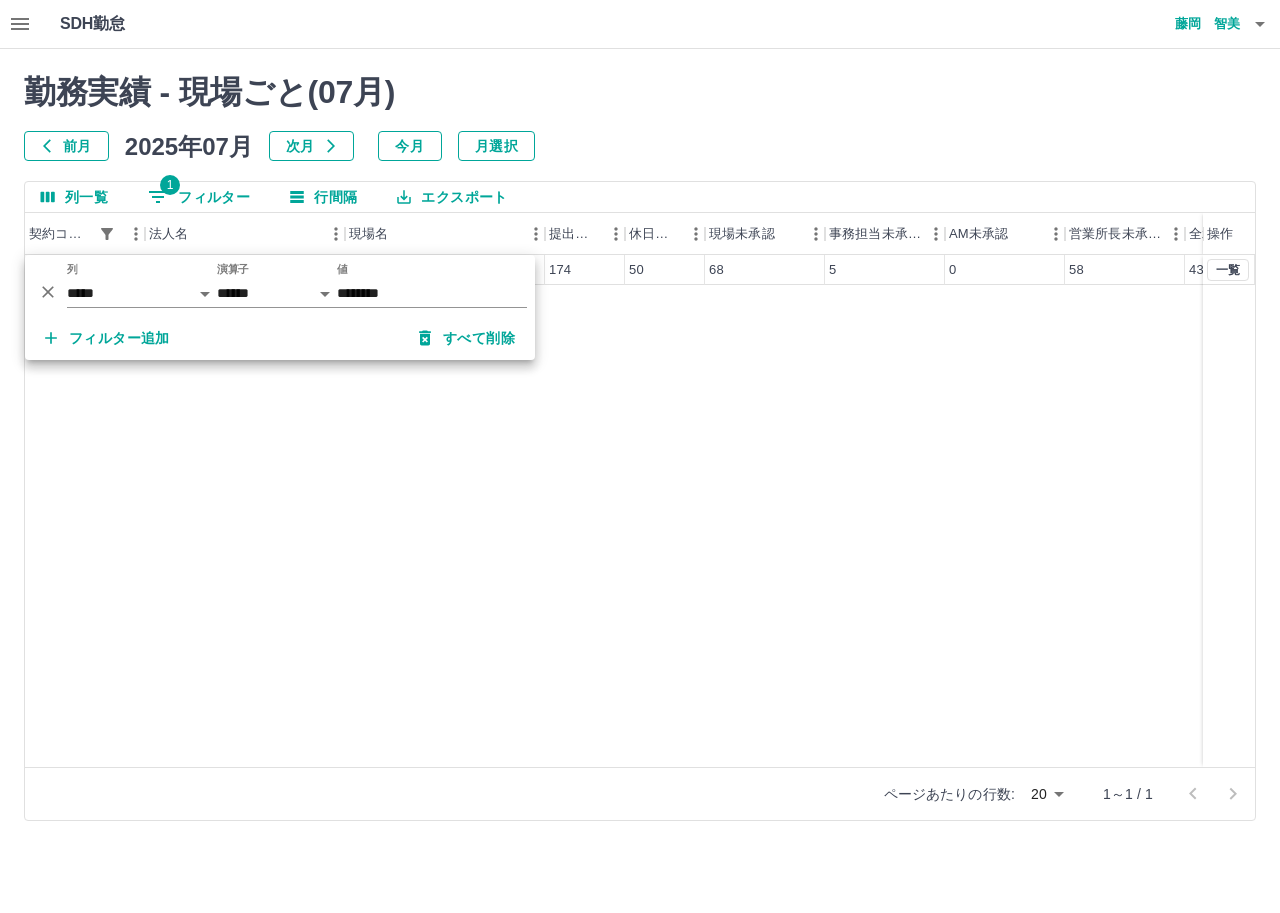click on "[NUMBER] [CITY] [CITY][NEIGHBORHOOD] [NUMBER] [NUMBER] [NUMBER] [NUMBER] [NUMBER] [NUMBER] [NUMBER] 一覧" at bounding box center [691, 511] 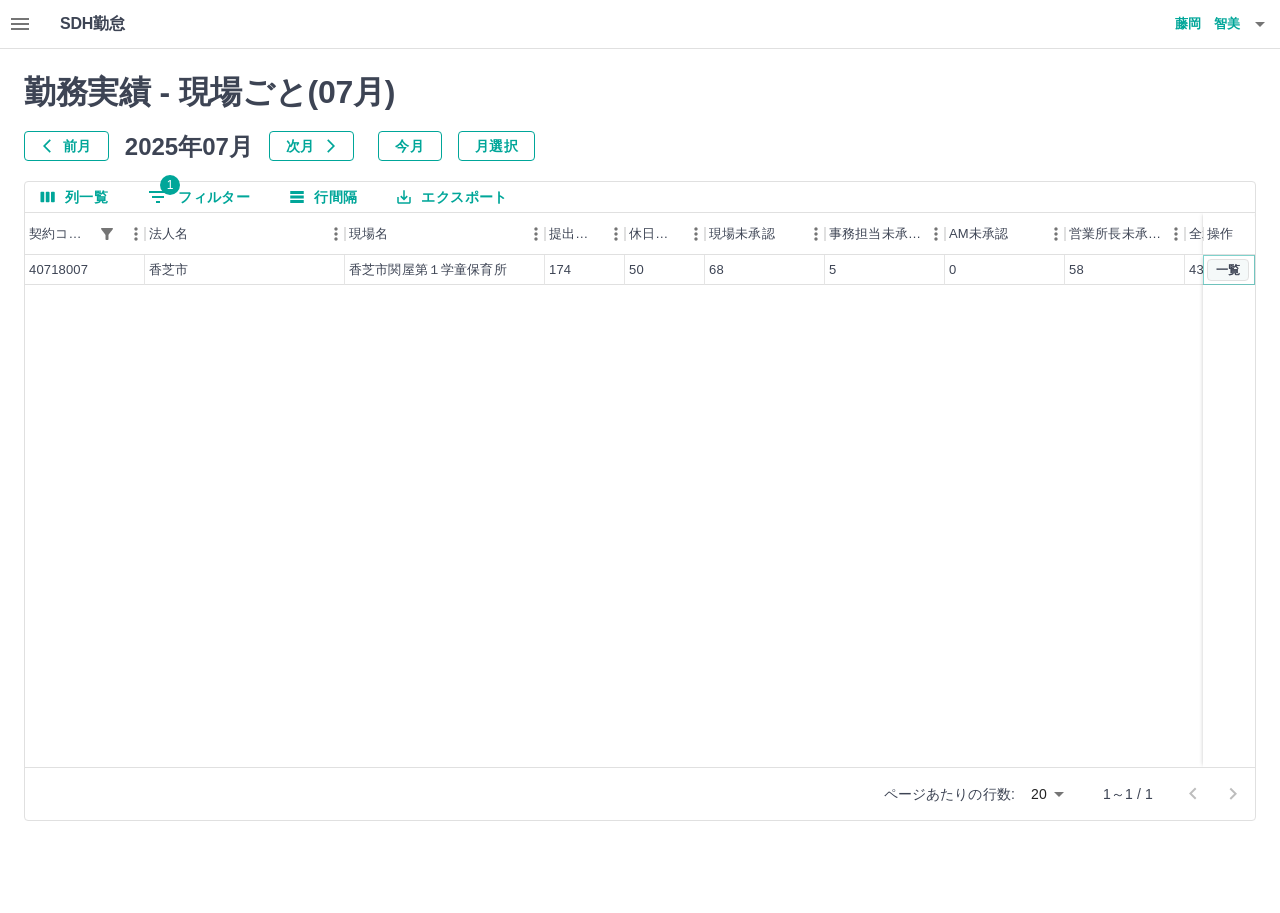 click on "一覧" at bounding box center [1228, 270] 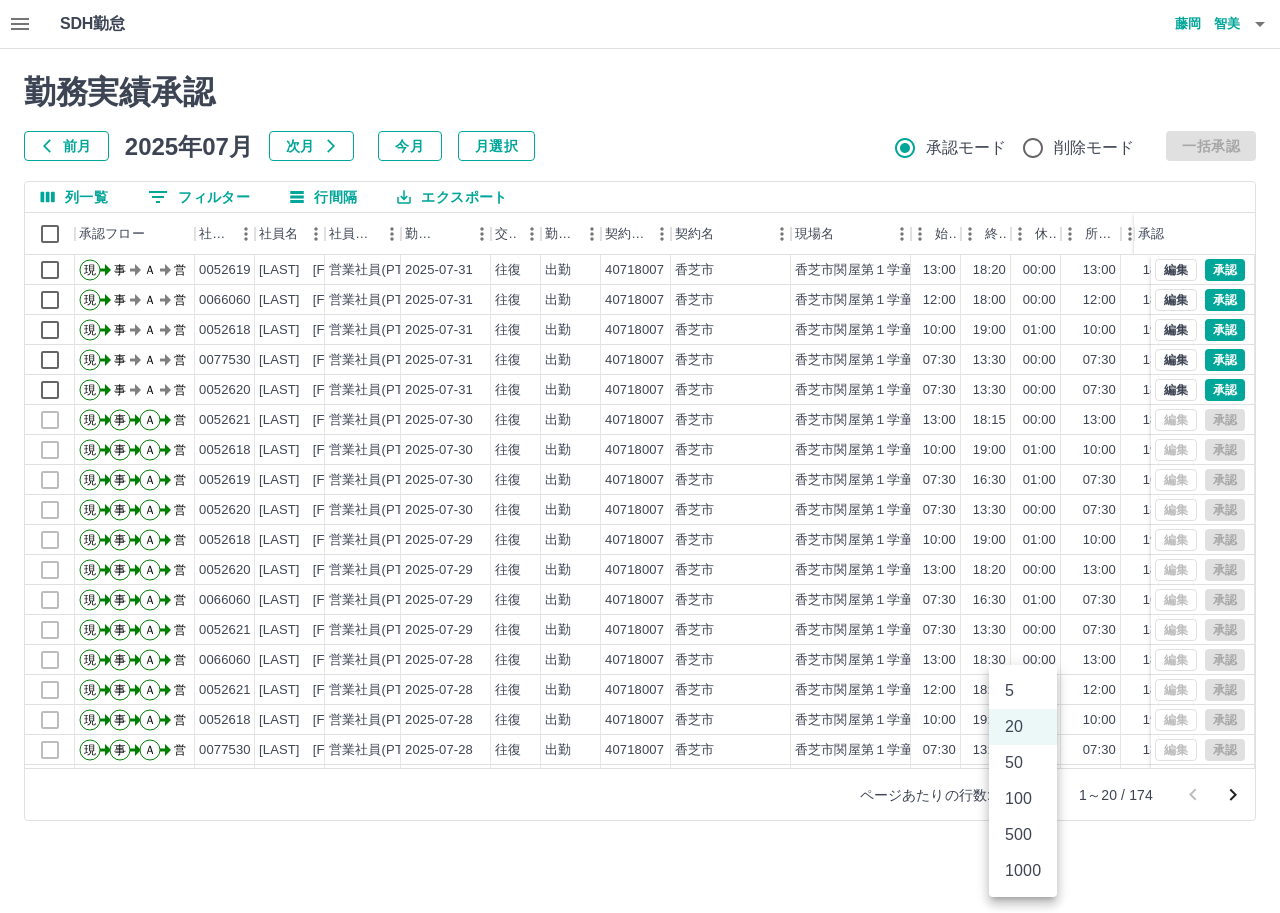 click on "SDH勤怠 [LAST]　[FIRST] 勤務実績承認 前月 2025年07月 次月 今月 月選択 承認モード 削除モード 一括承認 列一覧 0 フィルター 行間隔 エクスポート 承認フロー 社員番号 社員名 社員区分 勤務日 交通費 勤務区分 契約コード 契約名 現場名 始業 終業 休憩 所定開始 所定終業 所定休憩 拘束 勤務 遅刻等 承認 現 事 Ａ 営 0052619 [LAST]　[FIRST] 営業社員(PT契約) 2025-07-31 往復 出勤 40718007 [CITY] [CITY][NEIGHBORHOOD] 13:00 18:20 00:00 13:00 18:20 00:00 05:20 05:20 00:00 現 事 Ａ 営 0066060 [LAST]　[FIRST] 営業社員(PT契約) 2025-07-31 往復 出勤 40718007 [CITY] [CITY][NEIGHBORHOOD] 12:00 18:00 00:00 12:00 18:00 00:00 06:00 06:00 00:00 現 事 Ａ 営 0052618 [LAST]　[FIRST] 営業社員(PT契約) 2025-07-31 往復 出勤 40718007 [CITY] [CITY][NEIGHBORHOOD] 10:00 19:00 01:00 10:00 19:00 01:00 09:00 08:00 00:00 現 事 Ａ 営 0077530 往復" at bounding box center (640, 422) 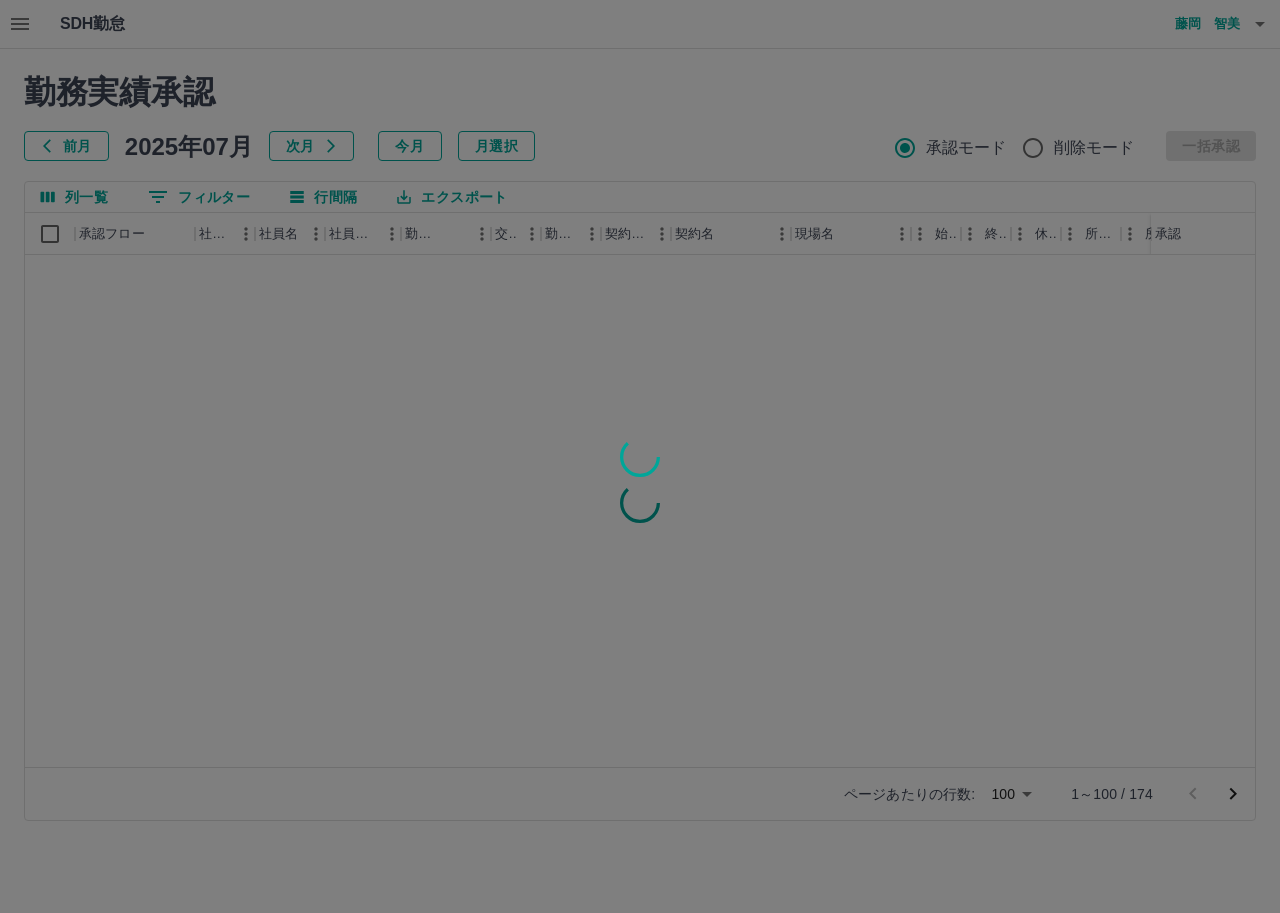 click at bounding box center (640, 456) 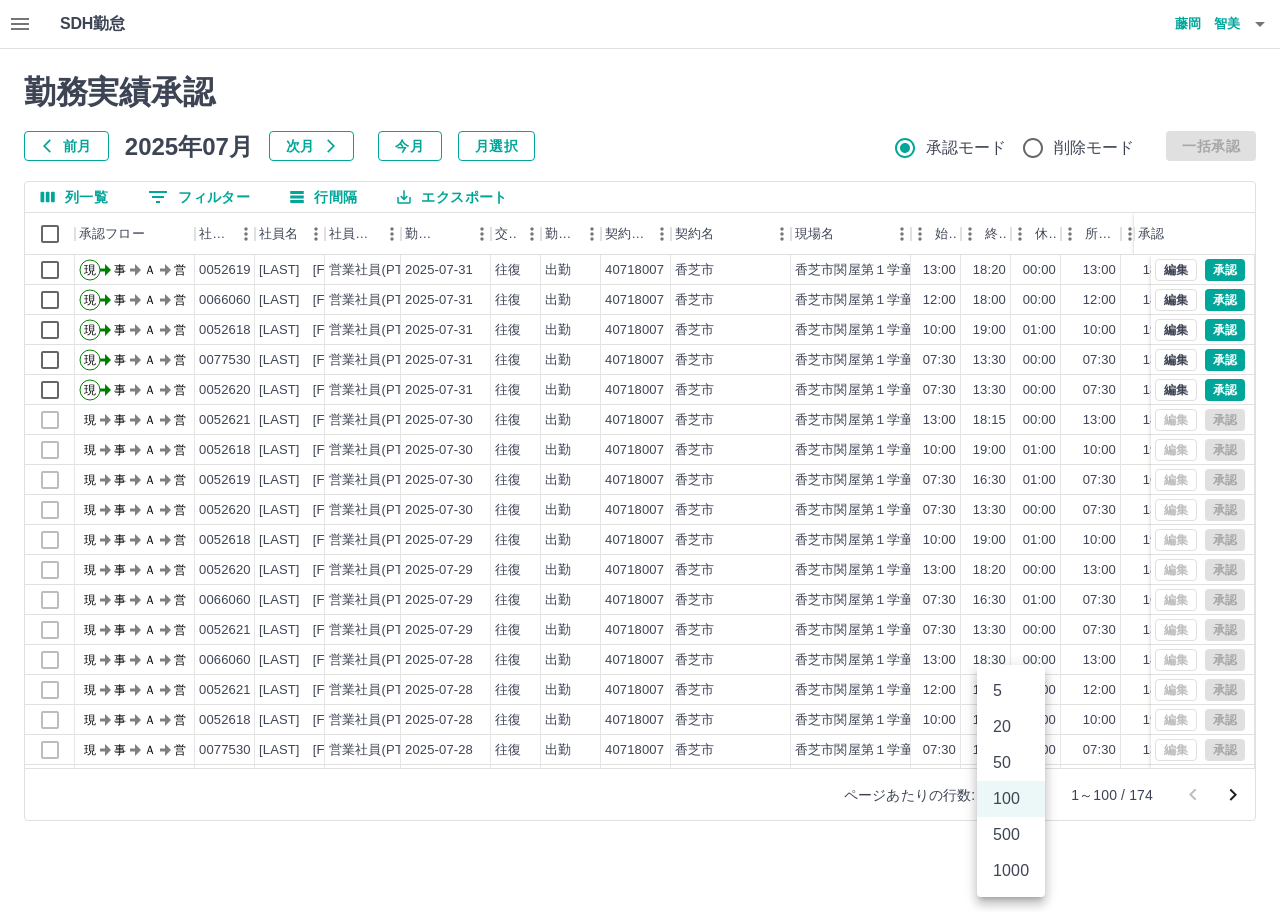 click on "SDH勤怠 [LAST]　[FIRST] 勤務実績承認 前月 2025年07月 次月 今月 月選択 承認モード 削除モード 一括承認 列一覧 0 フィルター 行間隔 エクスポート 承認フロー 社員番号 社員名 社員区分 勤務日 交通費 勤務区分 契約コード 契約名 現場名 始業 終業 休憩 所定開始 所定終業 所定休憩 拘束 勤務 遅刻等 承認 現 事 Ａ 営 0052619 [LAST]　[FIRST] 営業社員(PT契約) 2025-07-31 往復 出勤 40718007 [CITY] [CITY][NEIGHBORHOOD] 13:00 18:20 00:00 13:00 18:20 00:00 05:20 05:20 00:00 現 事 Ａ 営 0066060 [LAST]　[FIRST] 営業社員(PT契約) 2025-07-31 往復 出勤 40718007 [CITY] [CITY][NEIGHBORHOOD] 12:00 18:00 00:00 12:00 18:00 00:00 06:00 06:00 00:00 現 事 Ａ 営 0052618 [LAST]　[FIRST] 営業社員(PT契約) 2025-07-31 往復 出勤 40718007 [CITY] [CITY][NEIGHBORHOOD] 10:00 19:00 01:00 10:00 19:00 01:00 09:00 08:00 00:00 現 事 Ａ 営 0077530 往復" at bounding box center [640, 422] 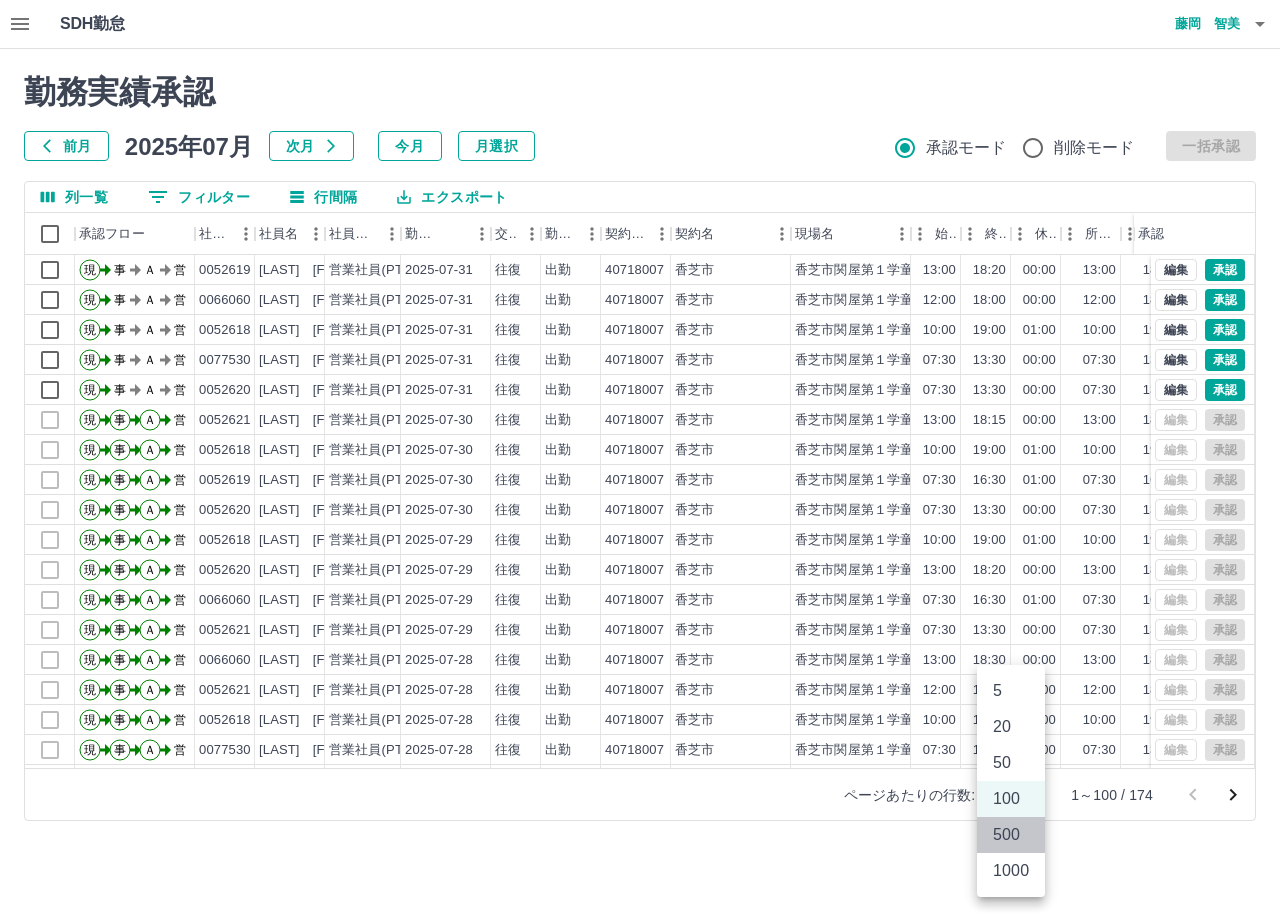 click on "500" at bounding box center [1011, 835] 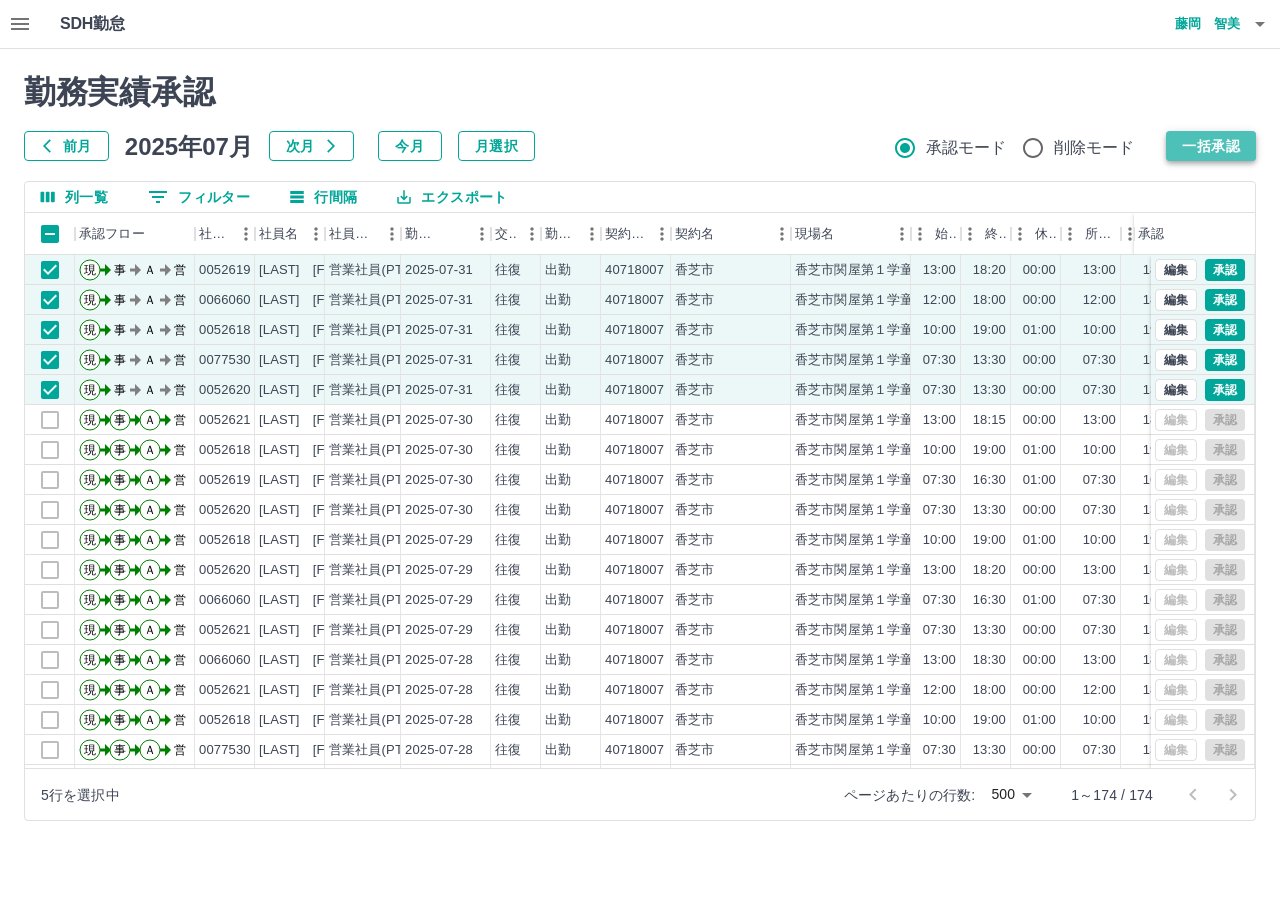 click on "一括承認" at bounding box center (1211, 146) 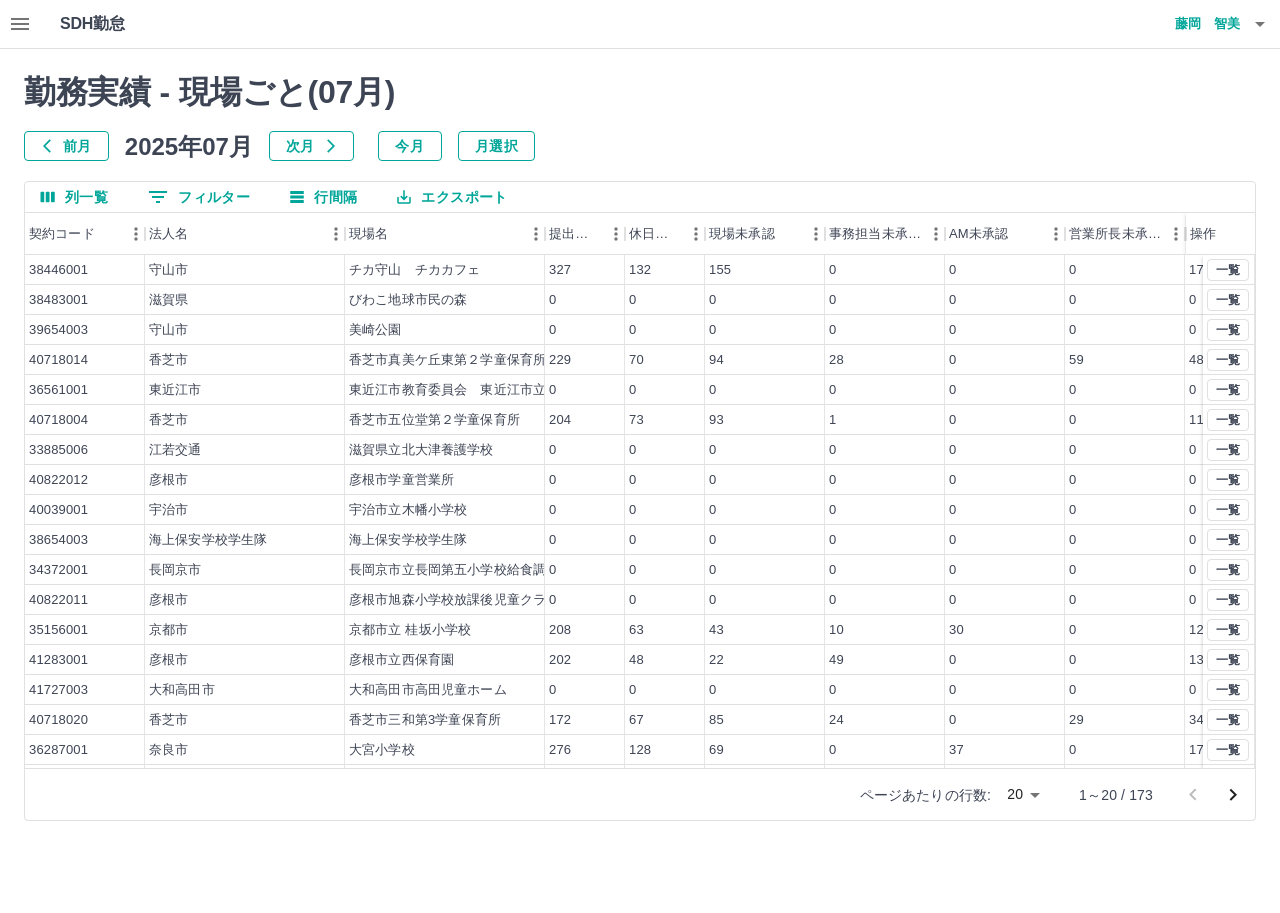 click on "0 フィルター" at bounding box center (199, 197) 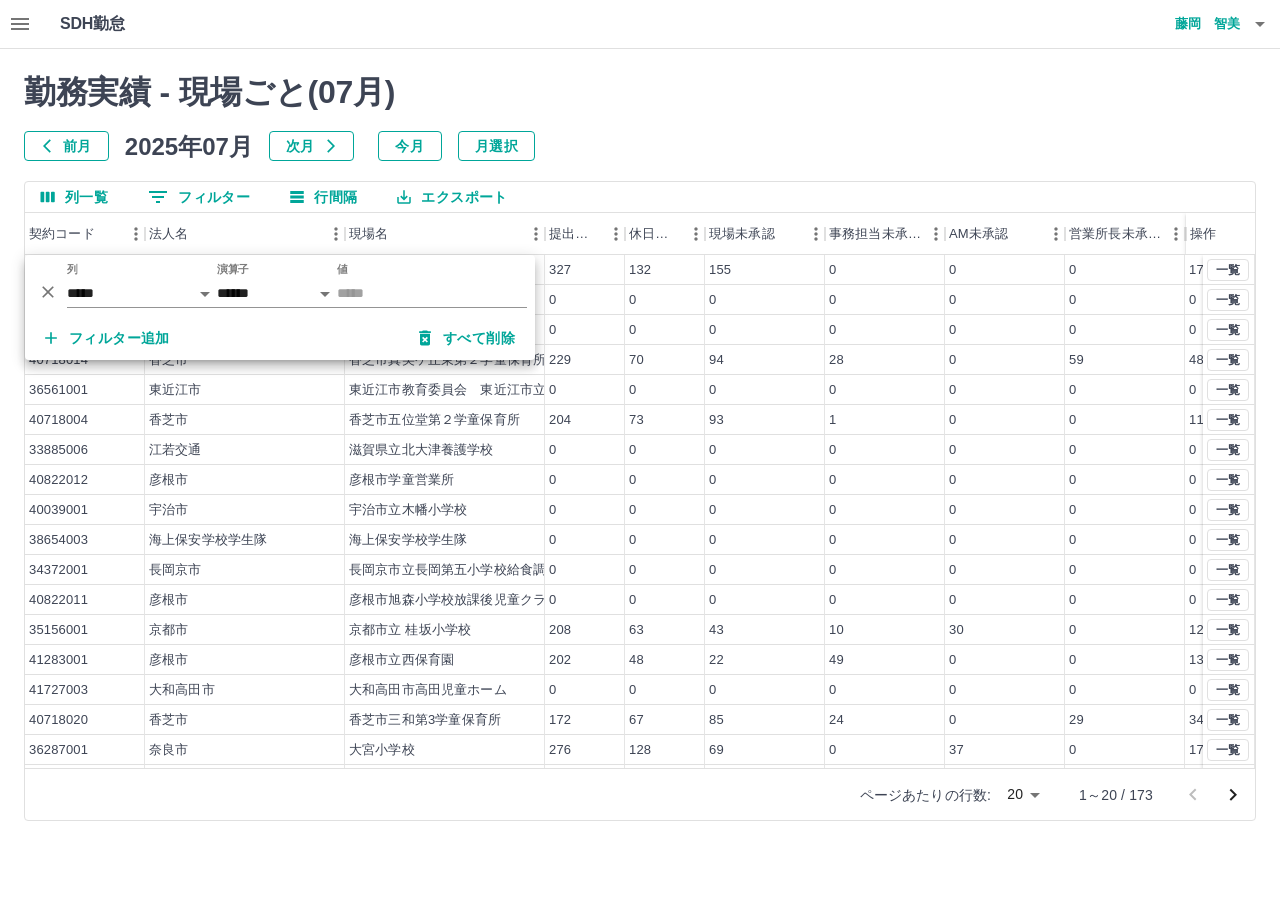 click on "前月 2025年07月 次月 今月 月選択" at bounding box center (640, 146) 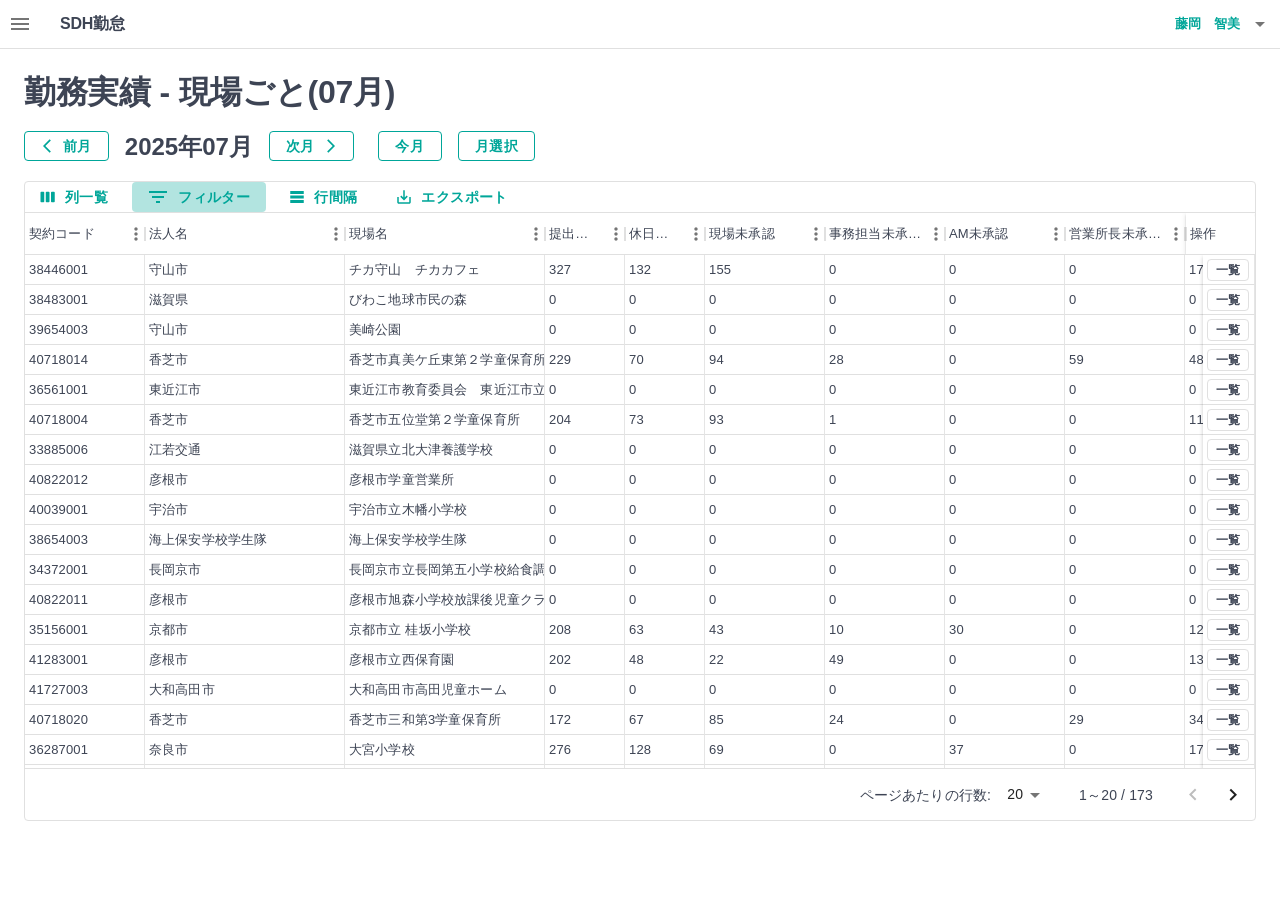 click on "0 フィルター" at bounding box center (199, 197) 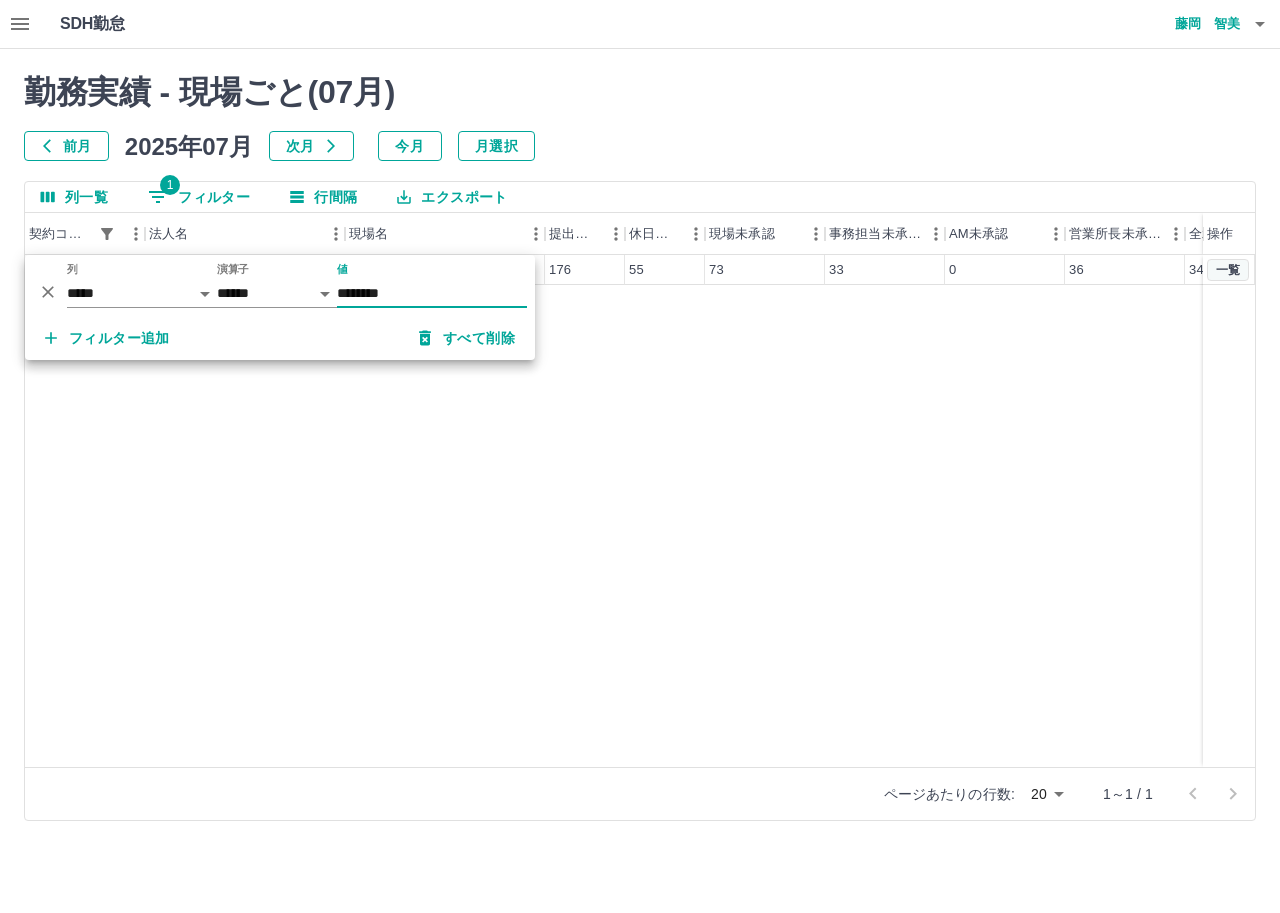 type on "********" 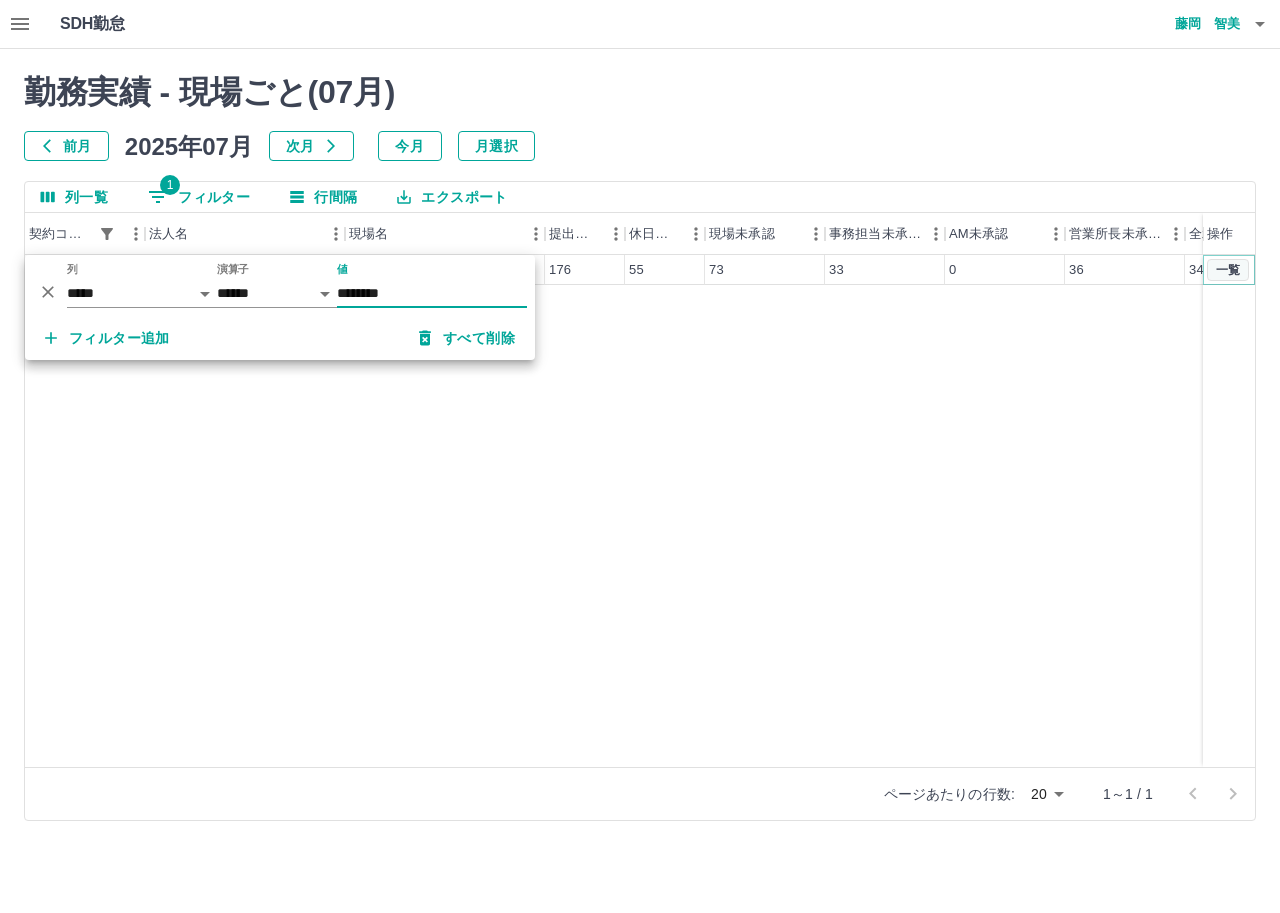 click on "一覧" at bounding box center (1228, 270) 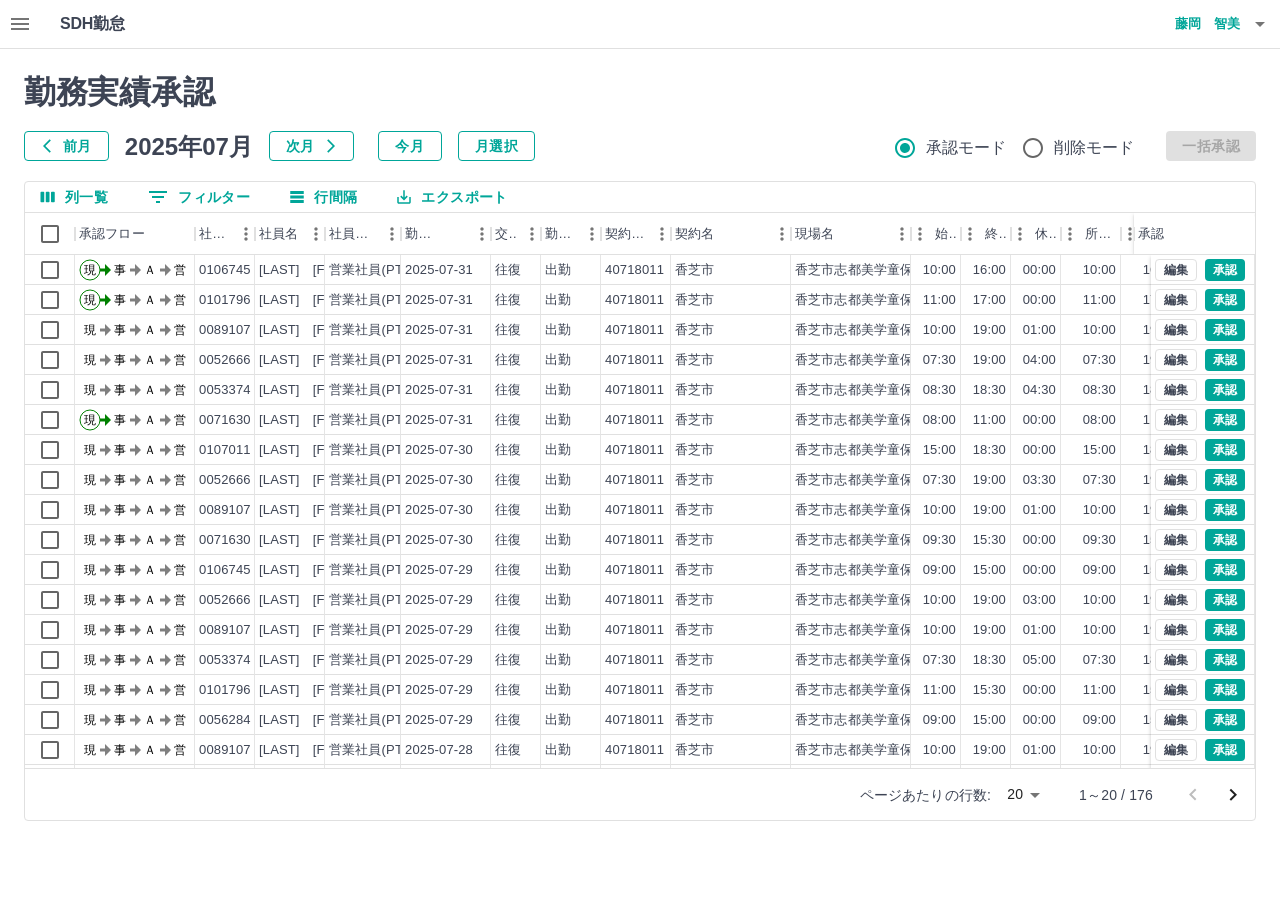 click at bounding box center [640, 456] 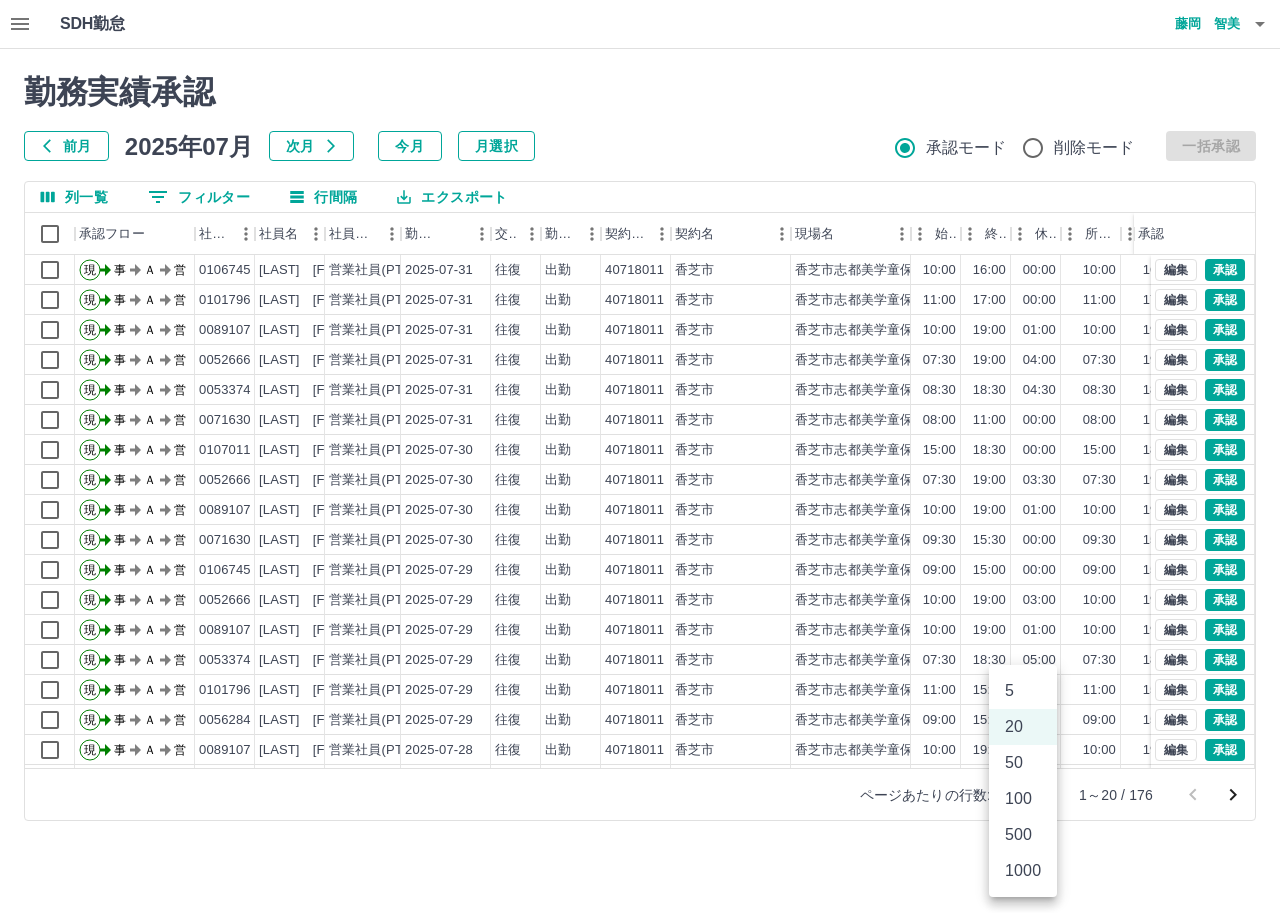 drag, startPoint x: 1030, startPoint y: 797, endPoint x: 1042, endPoint y: 791, distance: 13.416408 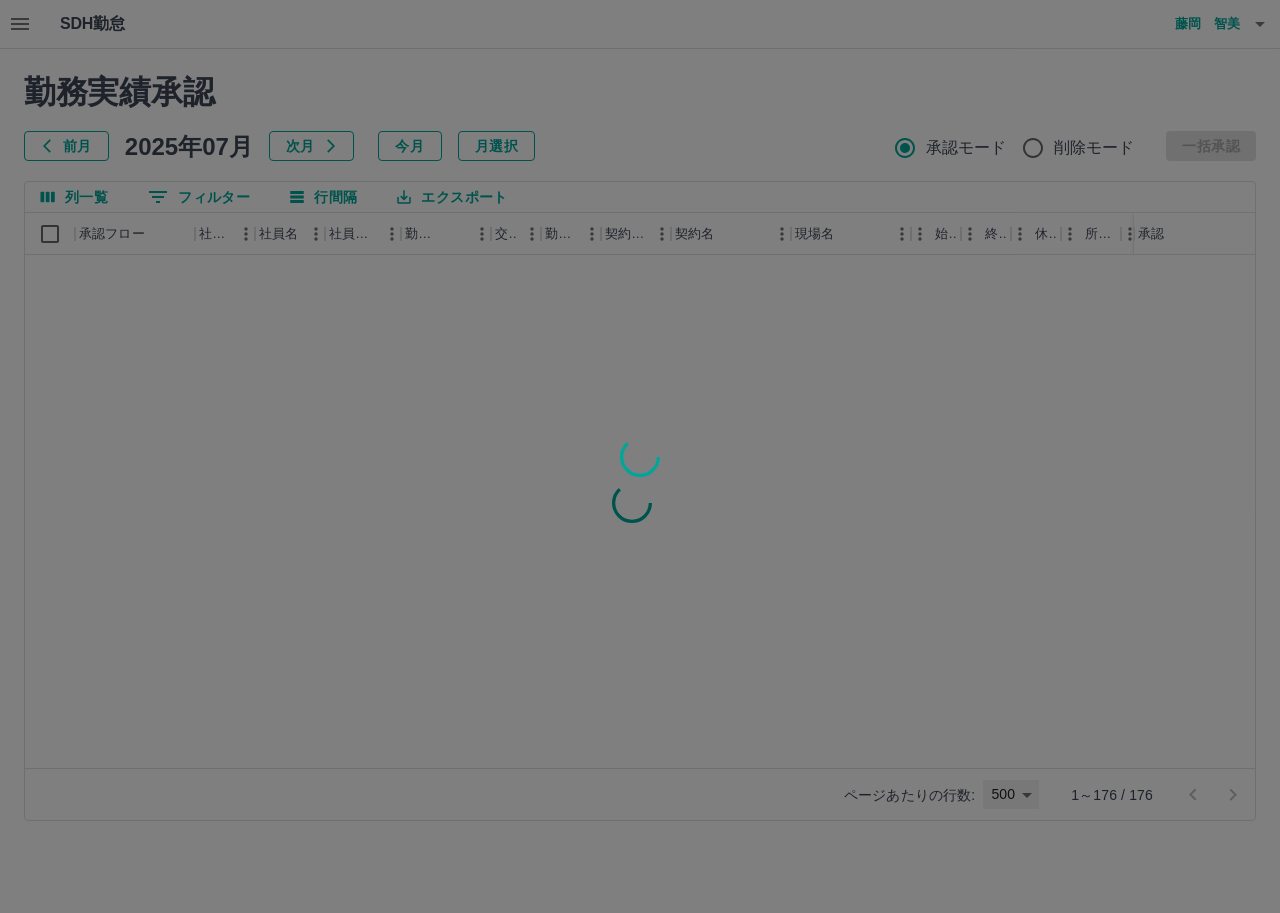 type on "***" 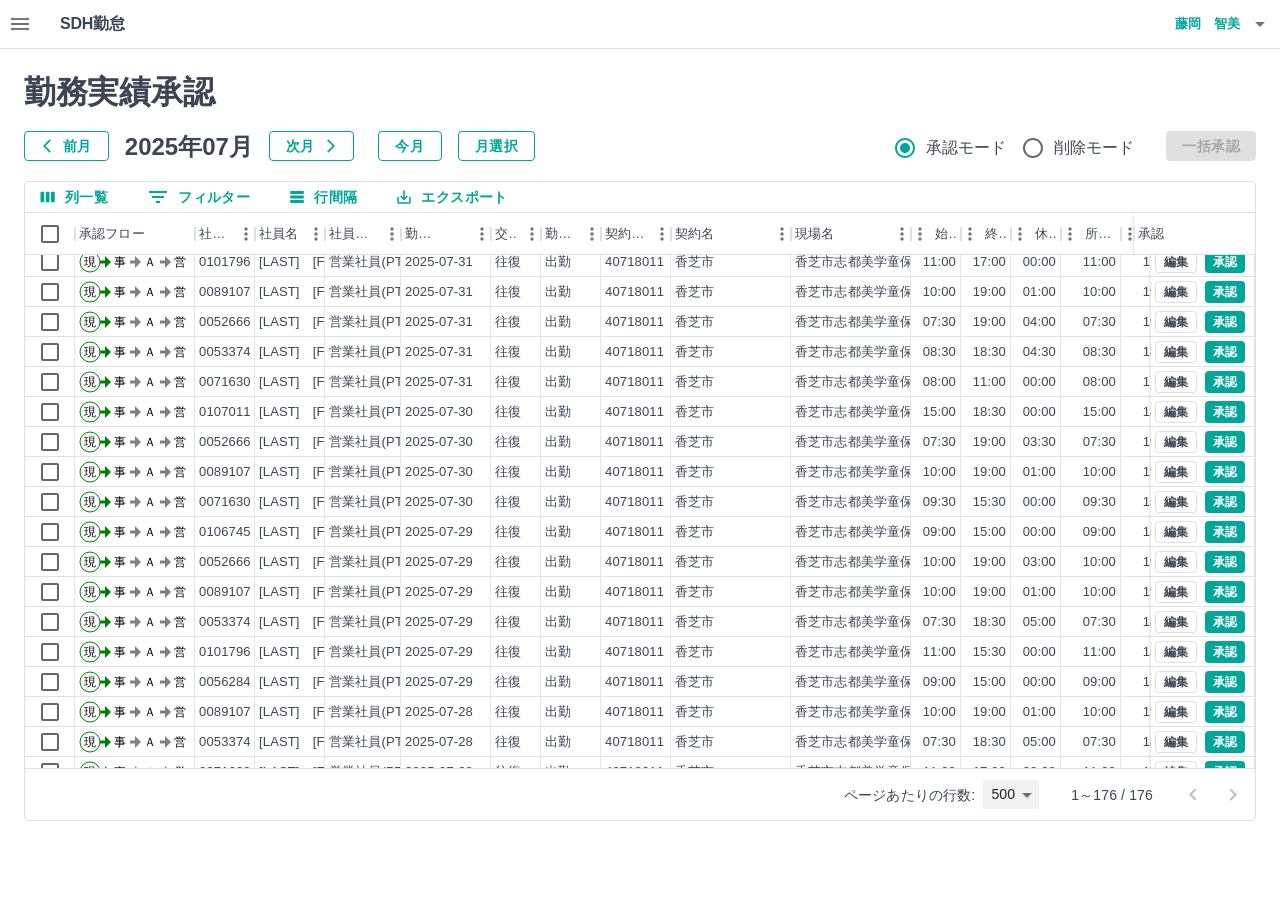 scroll, scrollTop: 0, scrollLeft: 0, axis: both 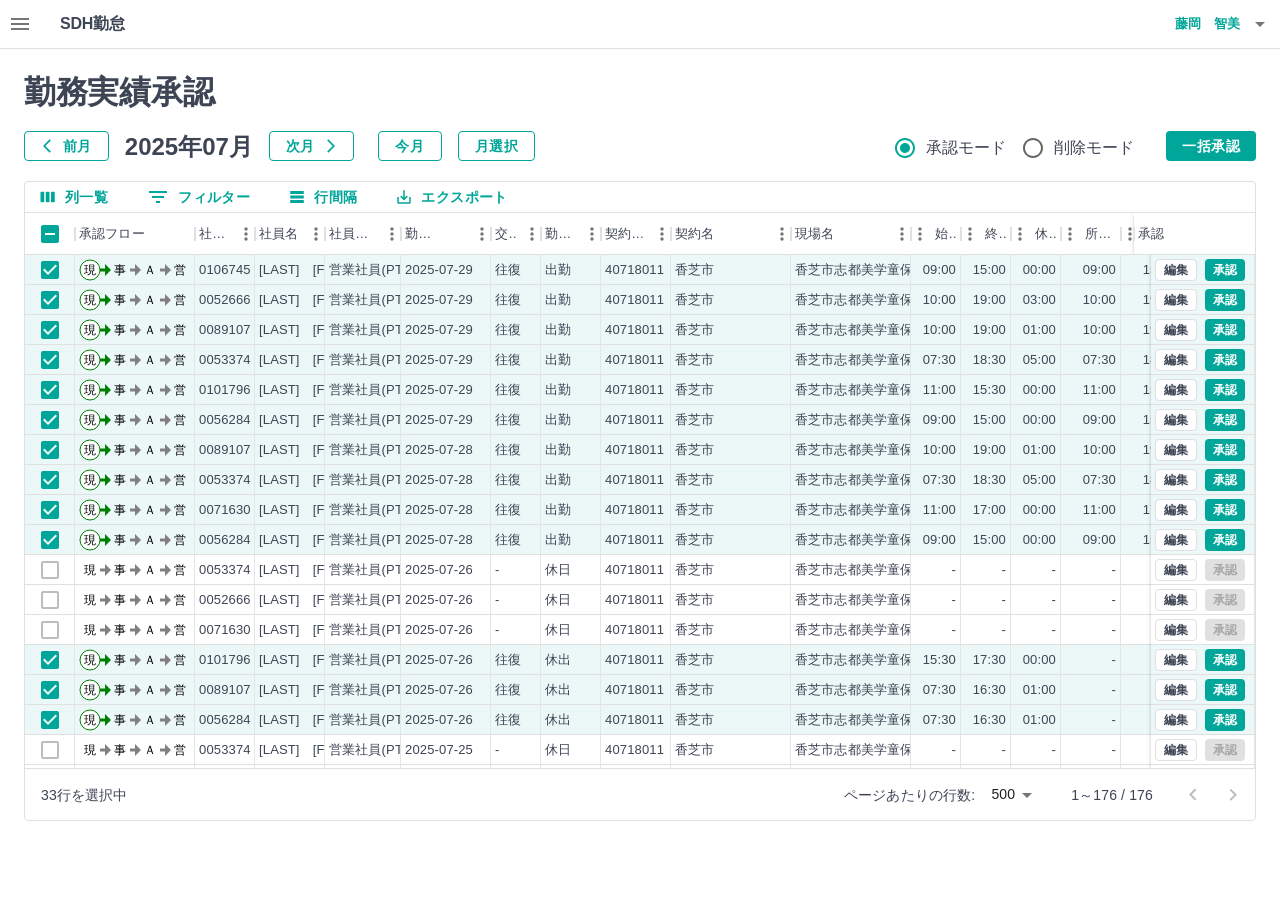 click on "勤務実績承認" at bounding box center [640, 92] 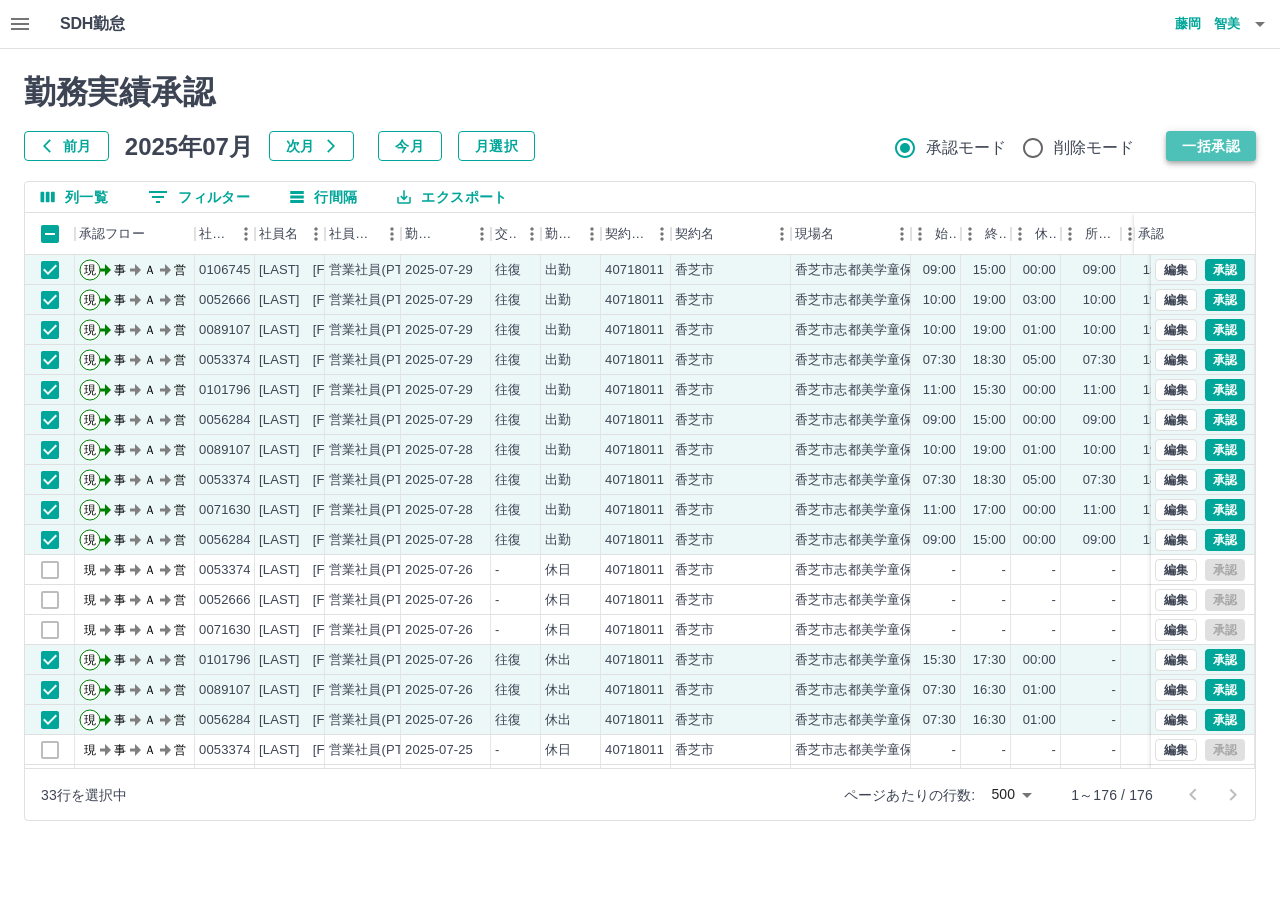 click on "一括承認" at bounding box center (1211, 146) 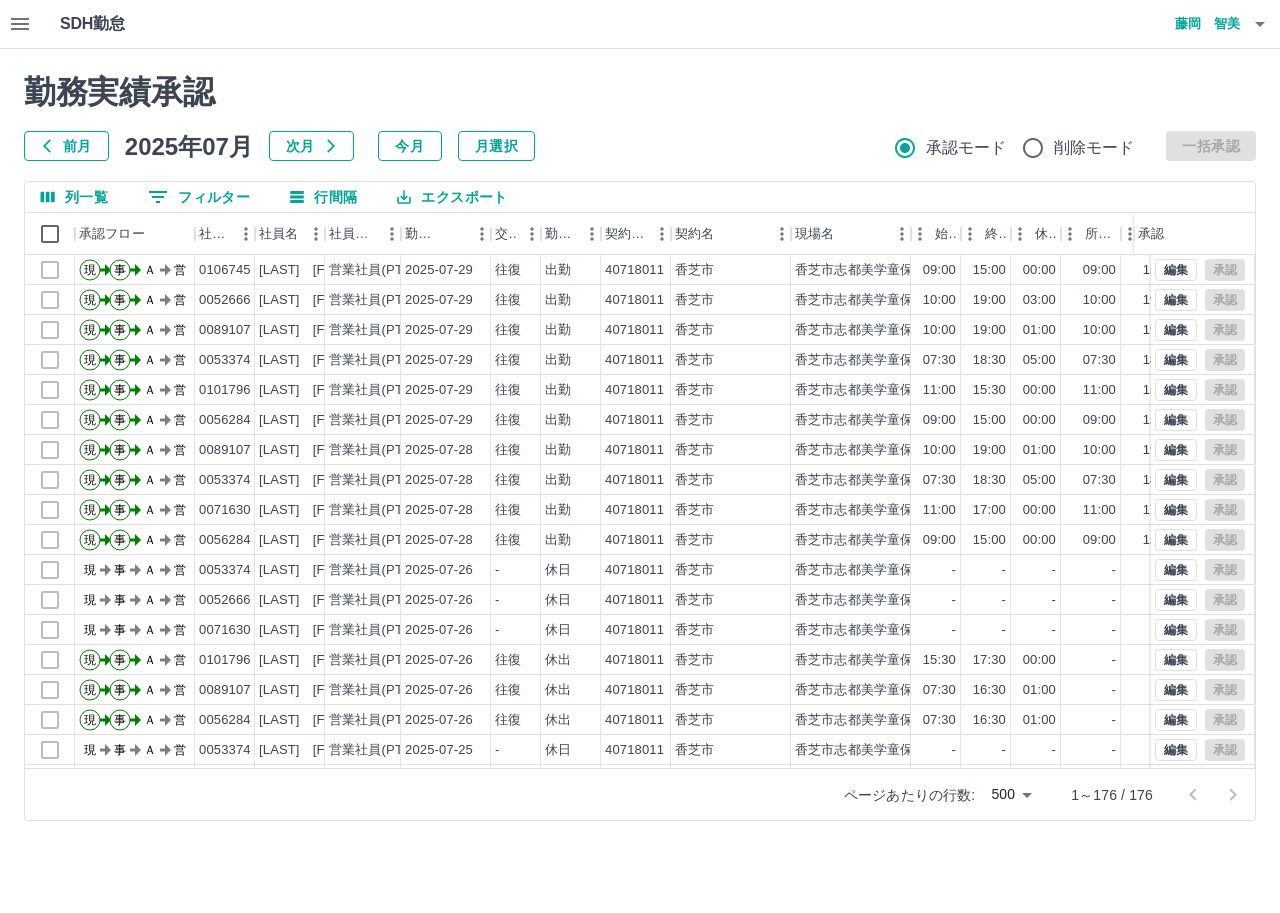 click on "勤務実績承認" at bounding box center (640, 92) 